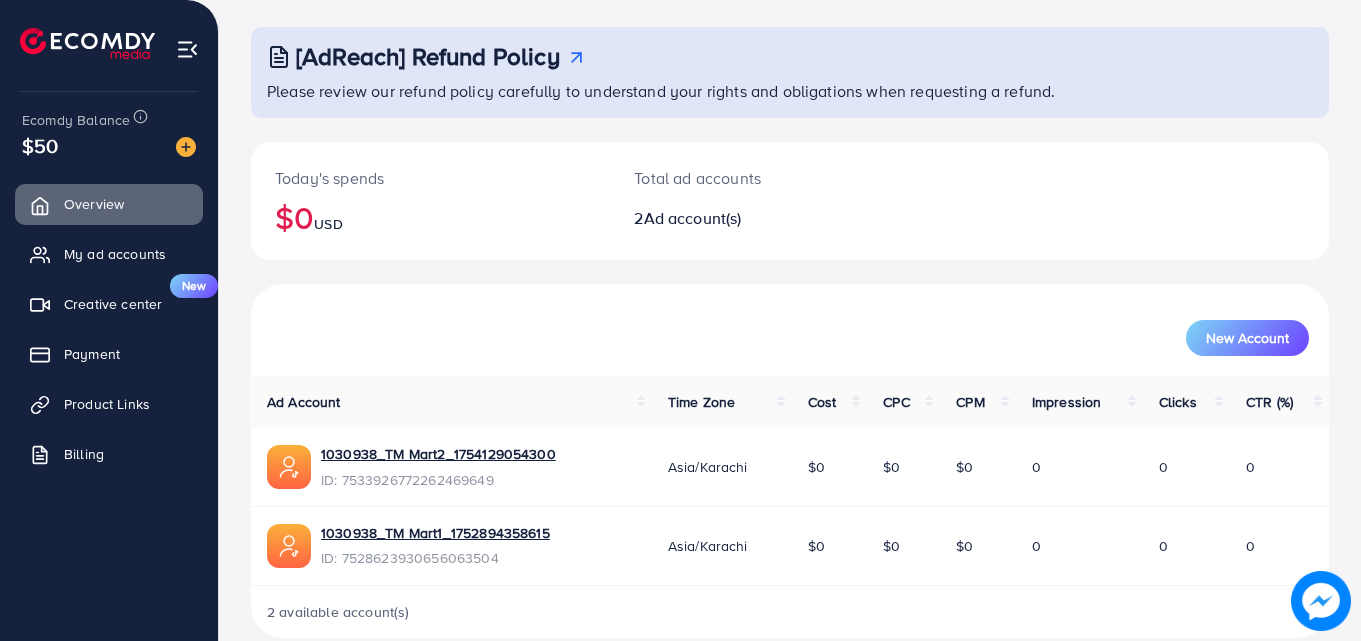 scroll, scrollTop: 3, scrollLeft: 0, axis: vertical 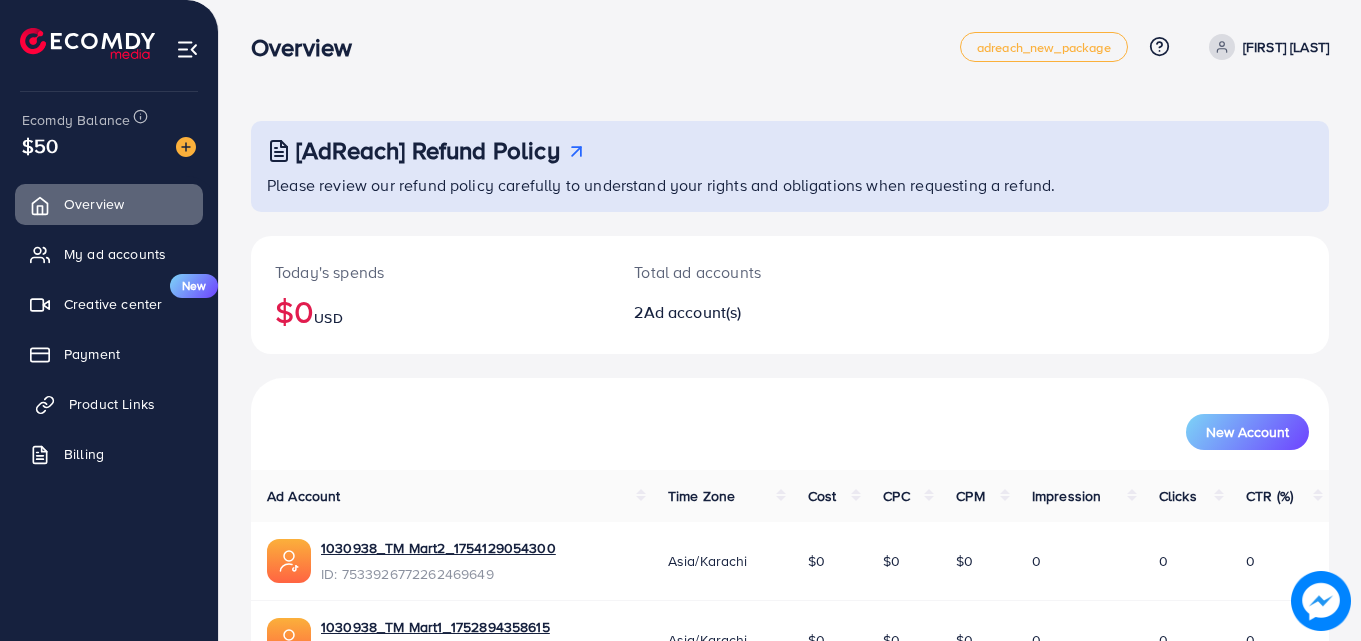 click on "Product Links" at bounding box center (109, 404) 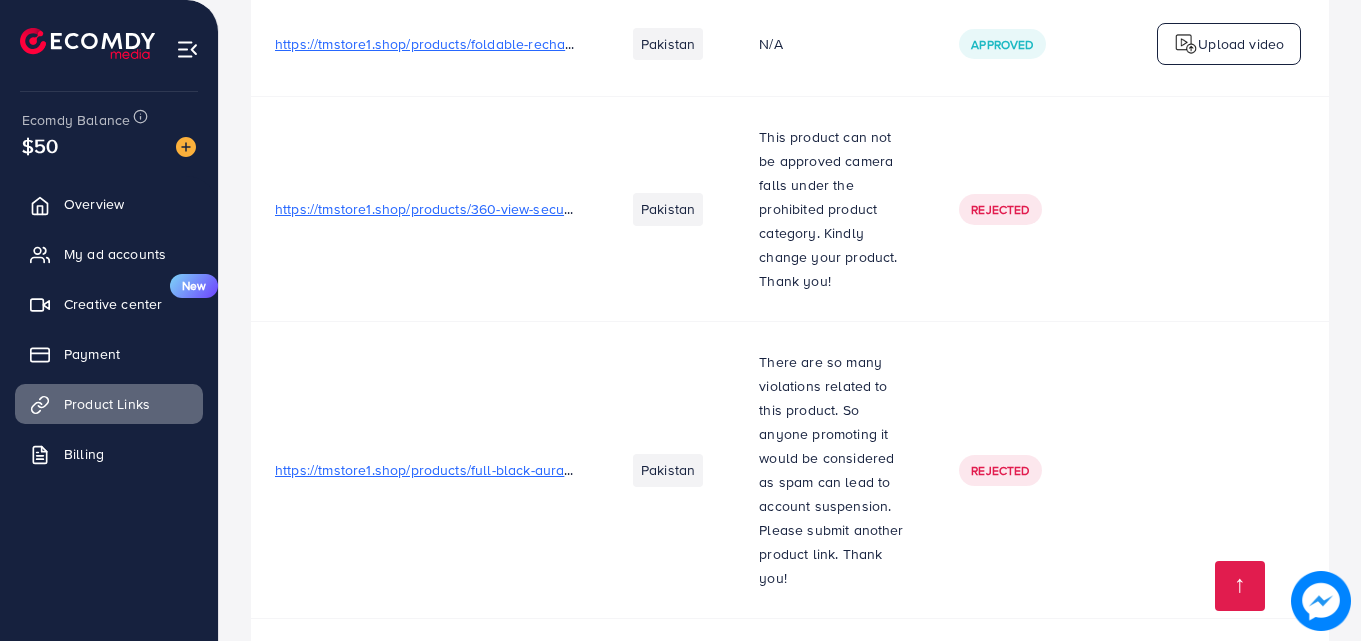 scroll, scrollTop: 1726, scrollLeft: 0, axis: vertical 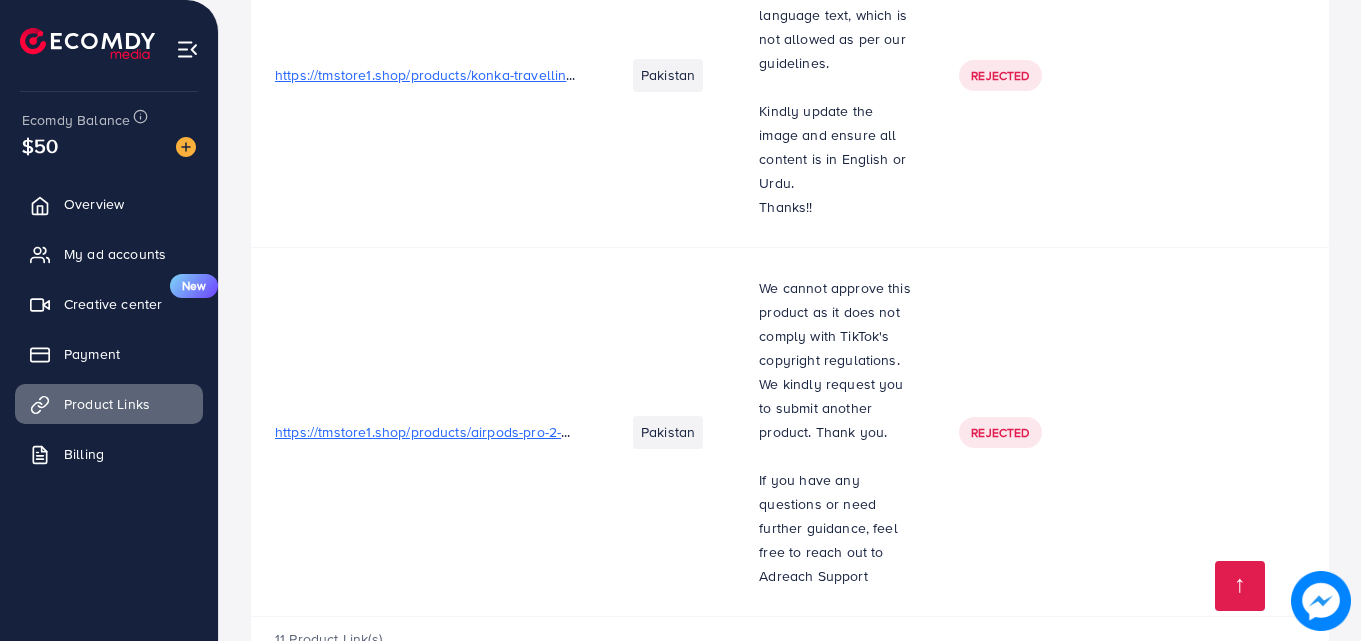 click on "Pakistan" at bounding box center [668, 432] 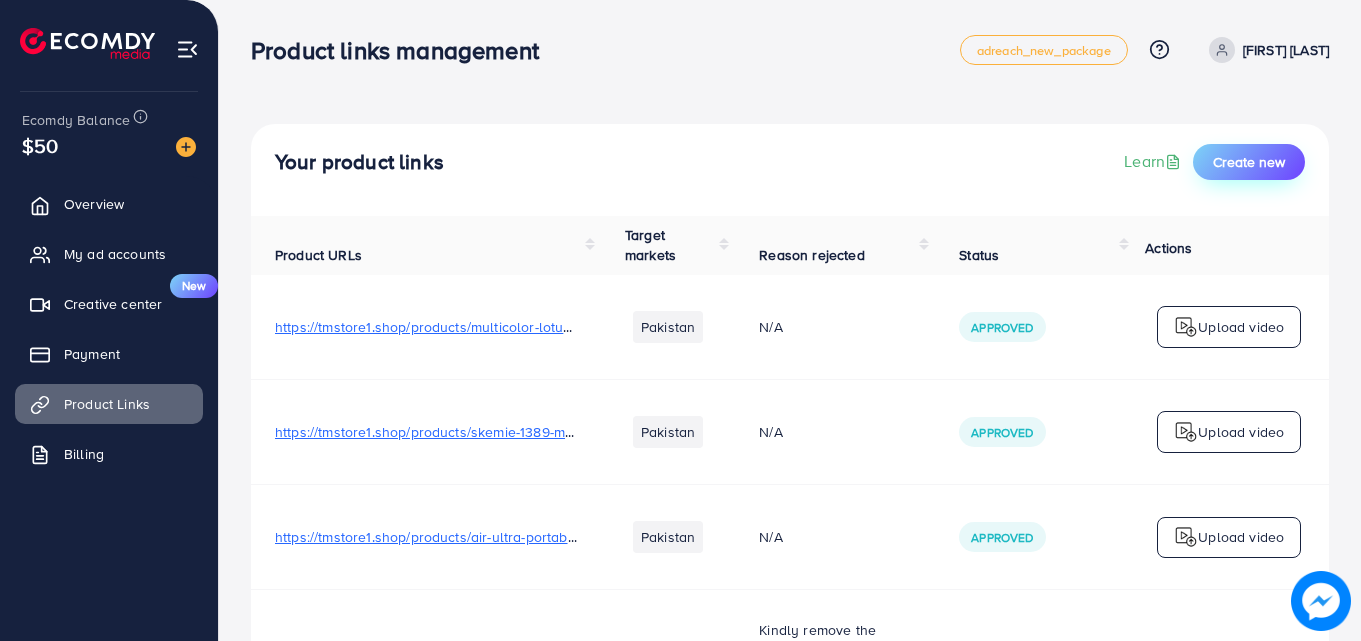 click on "Create new" at bounding box center [1249, 162] 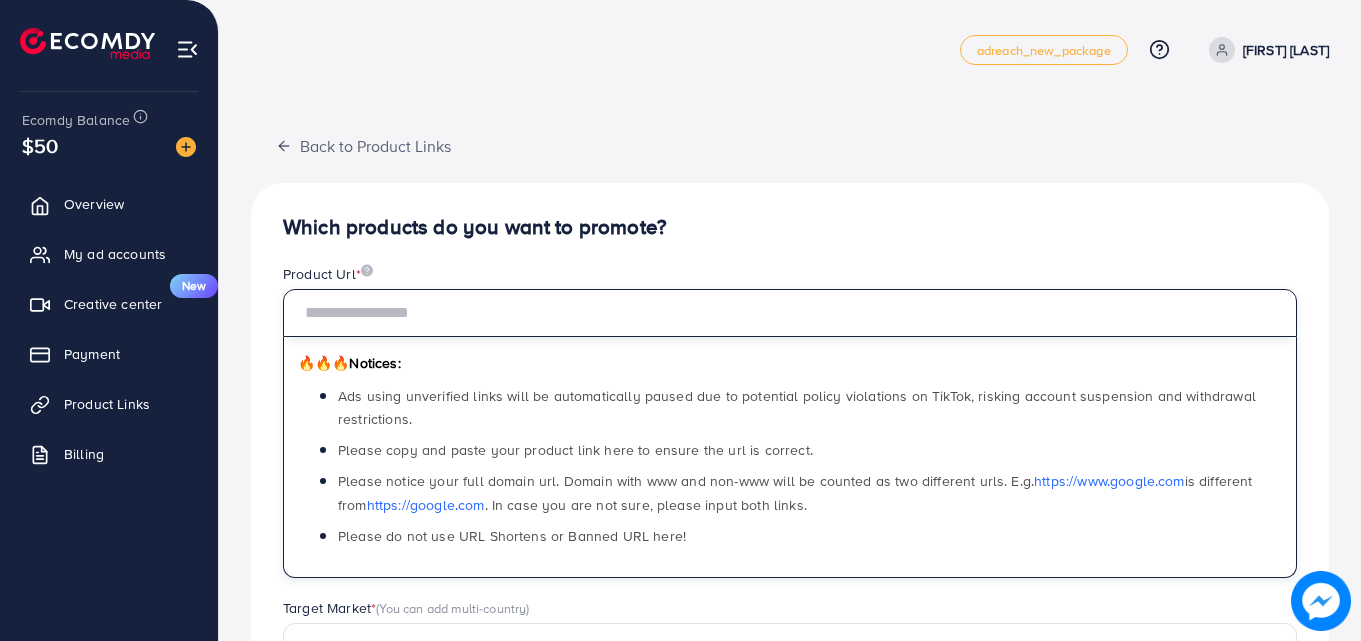 click at bounding box center [790, 313] 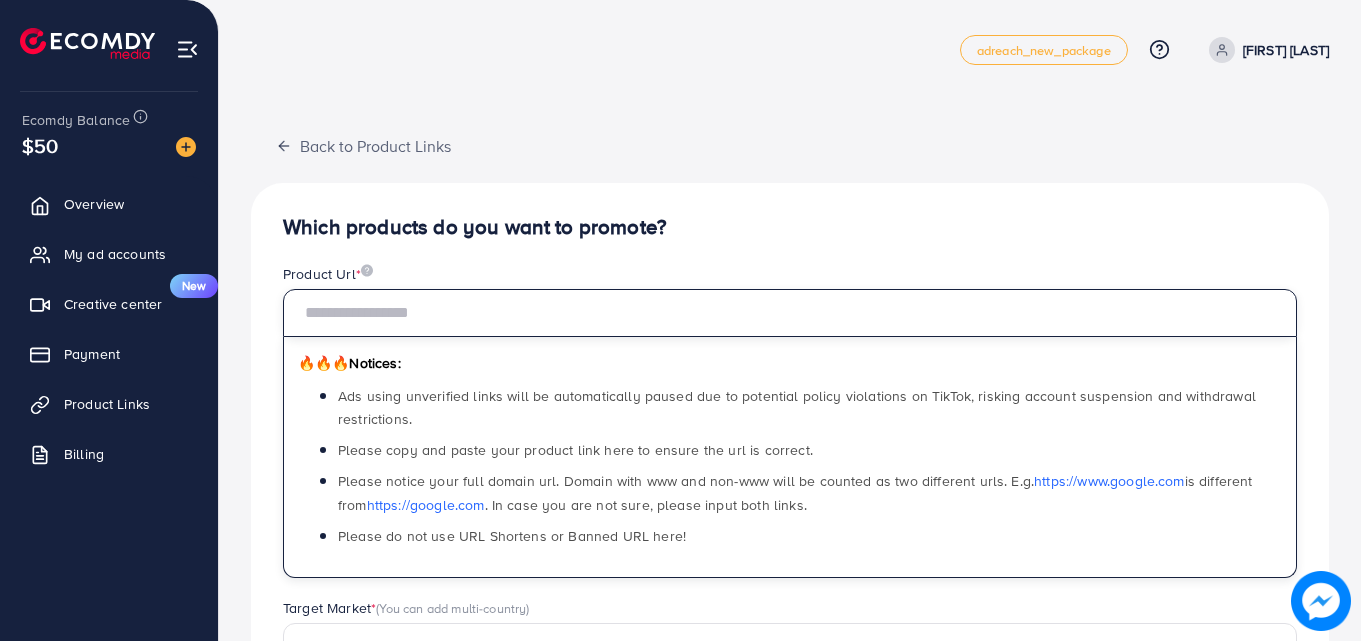 paste on "**********" 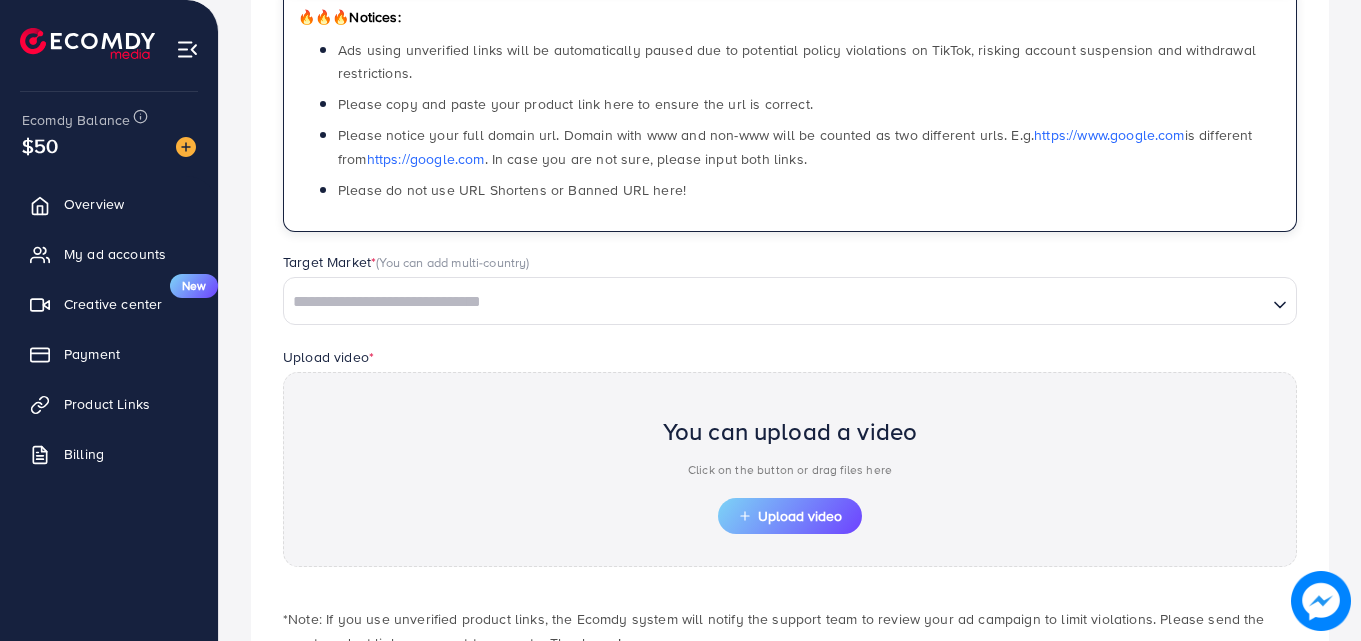 scroll, scrollTop: 373, scrollLeft: 0, axis: vertical 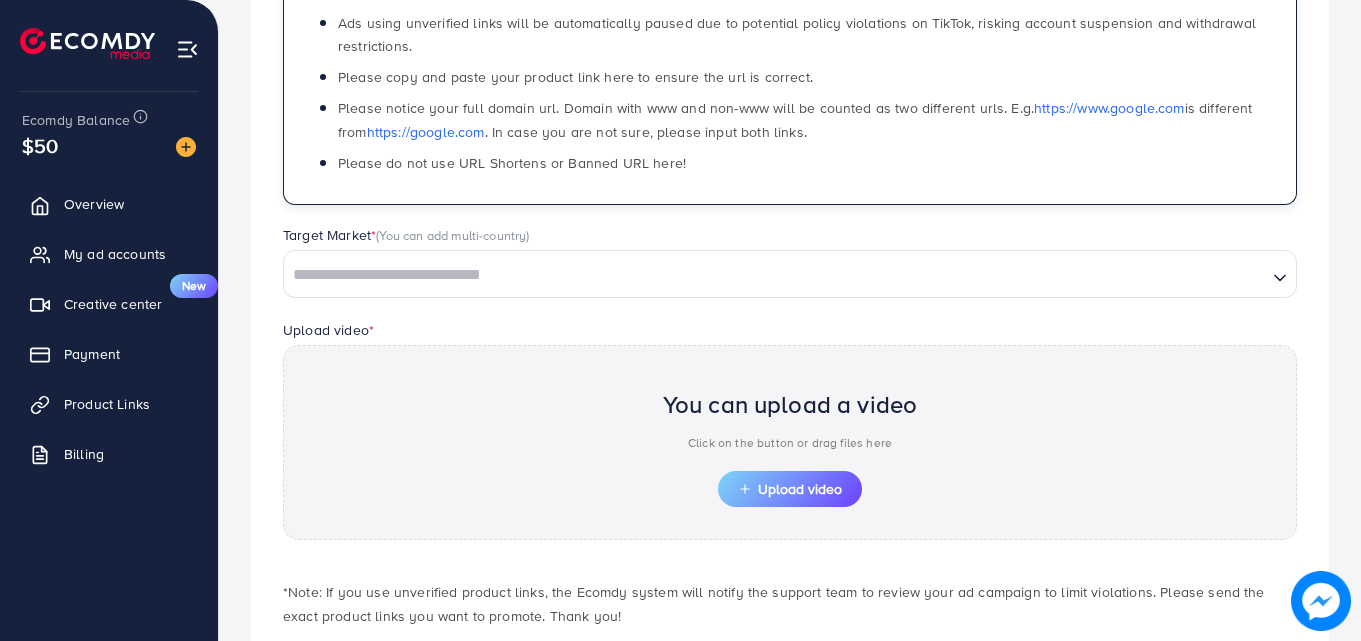 type on "**********" 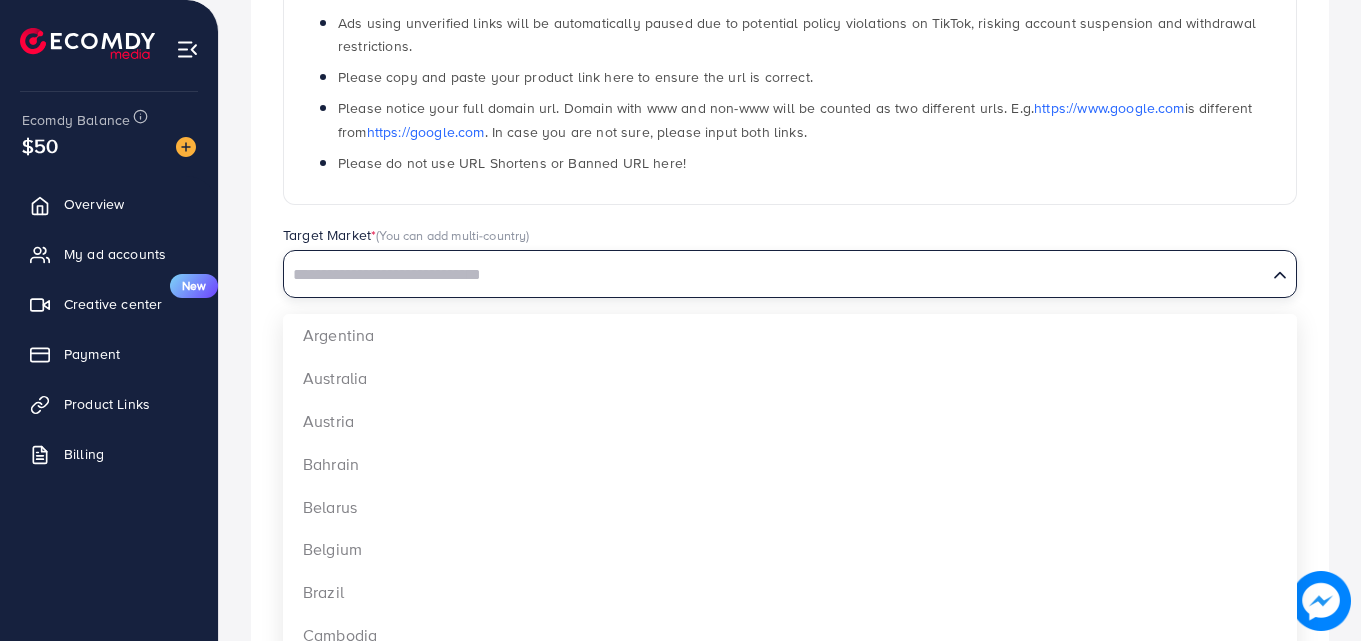 click at bounding box center [775, 275] 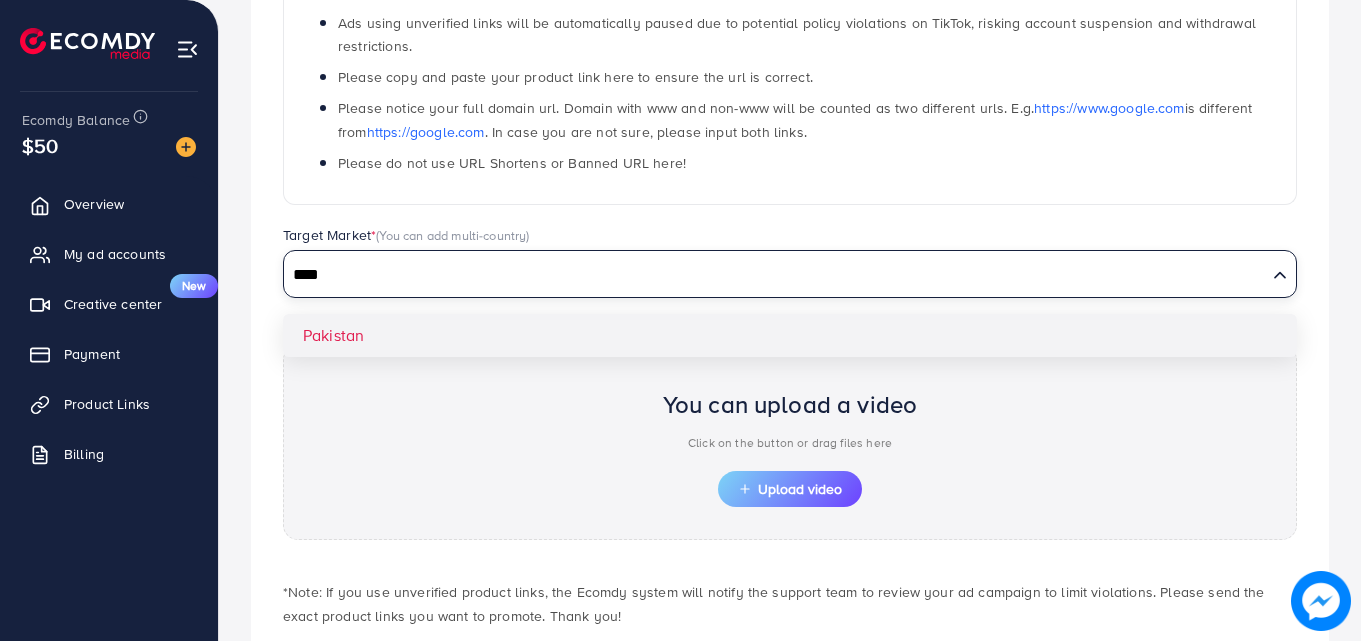 type on "****" 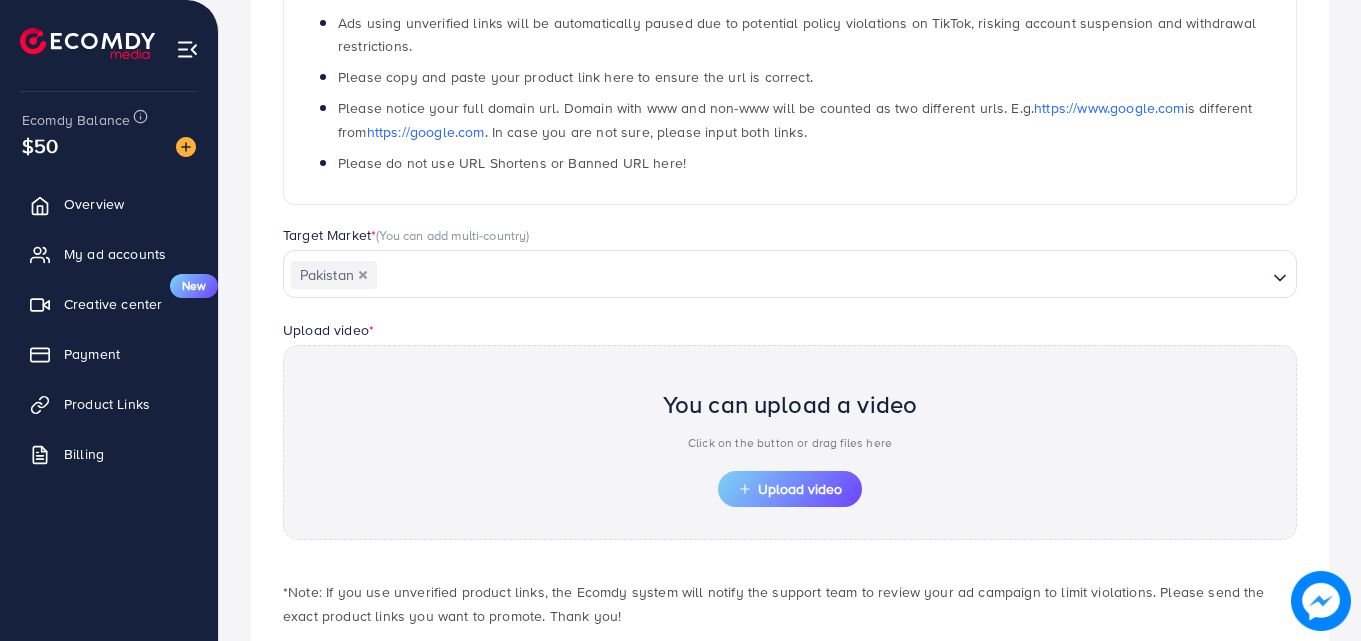 click on "**********" at bounding box center [790, 265] 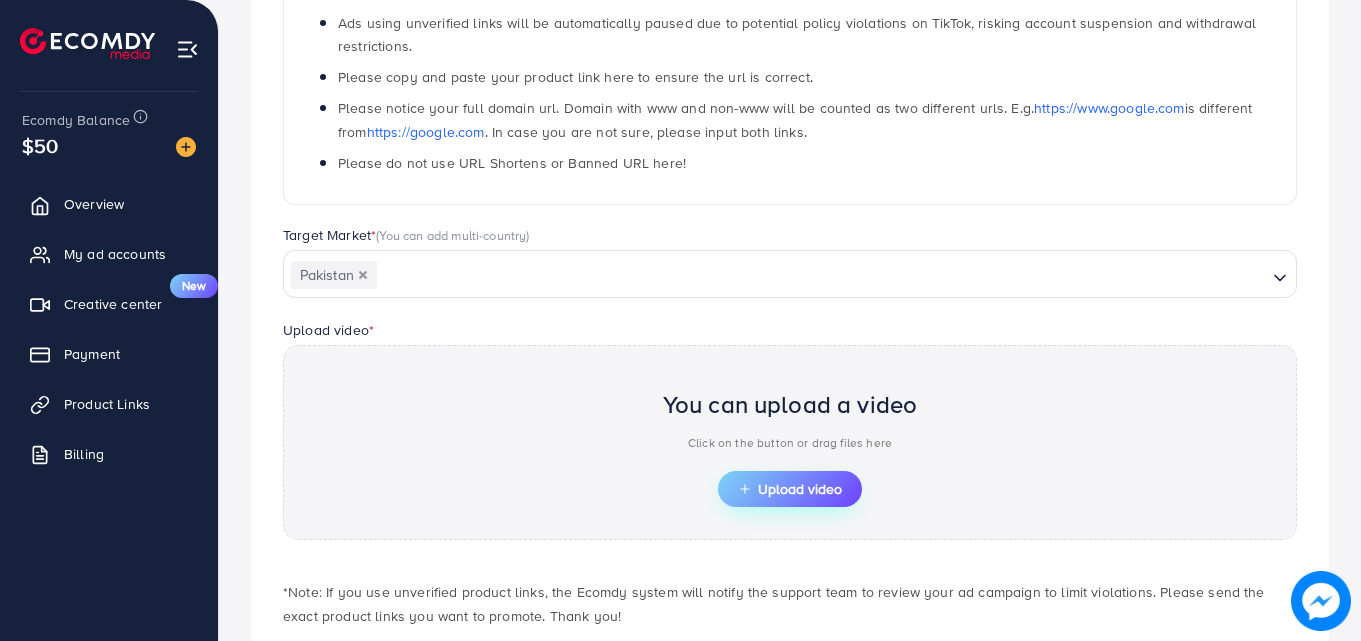 click 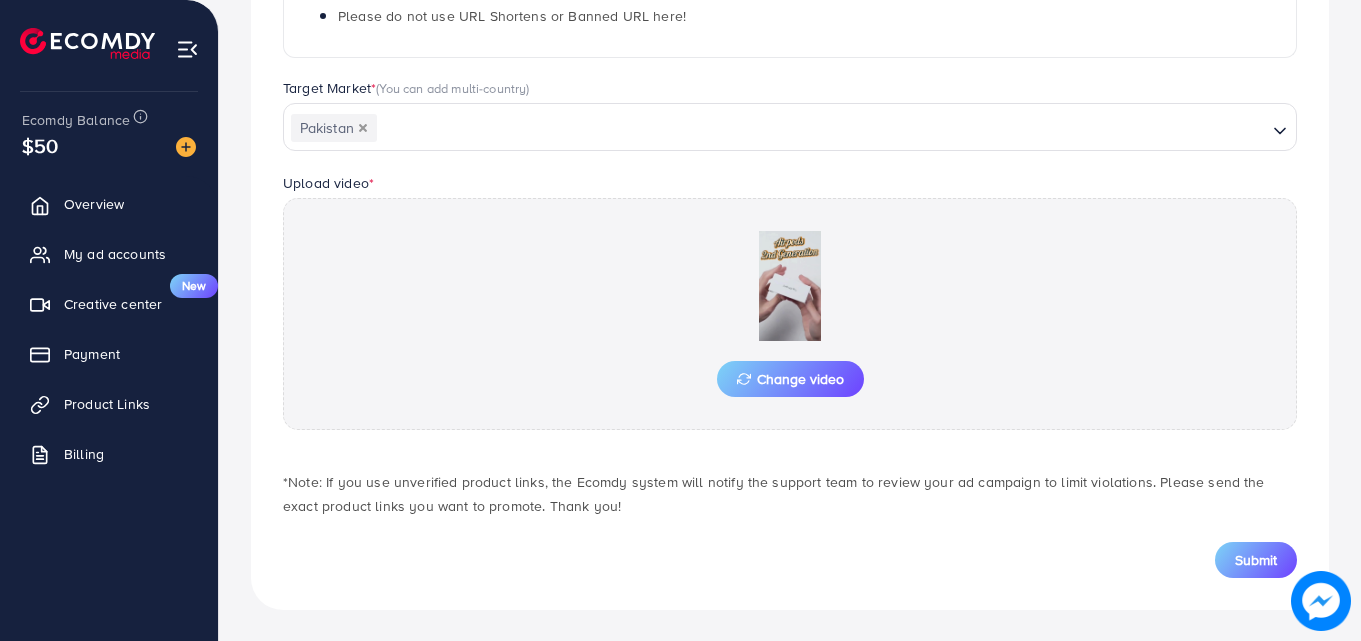 scroll, scrollTop: 521, scrollLeft: 0, axis: vertical 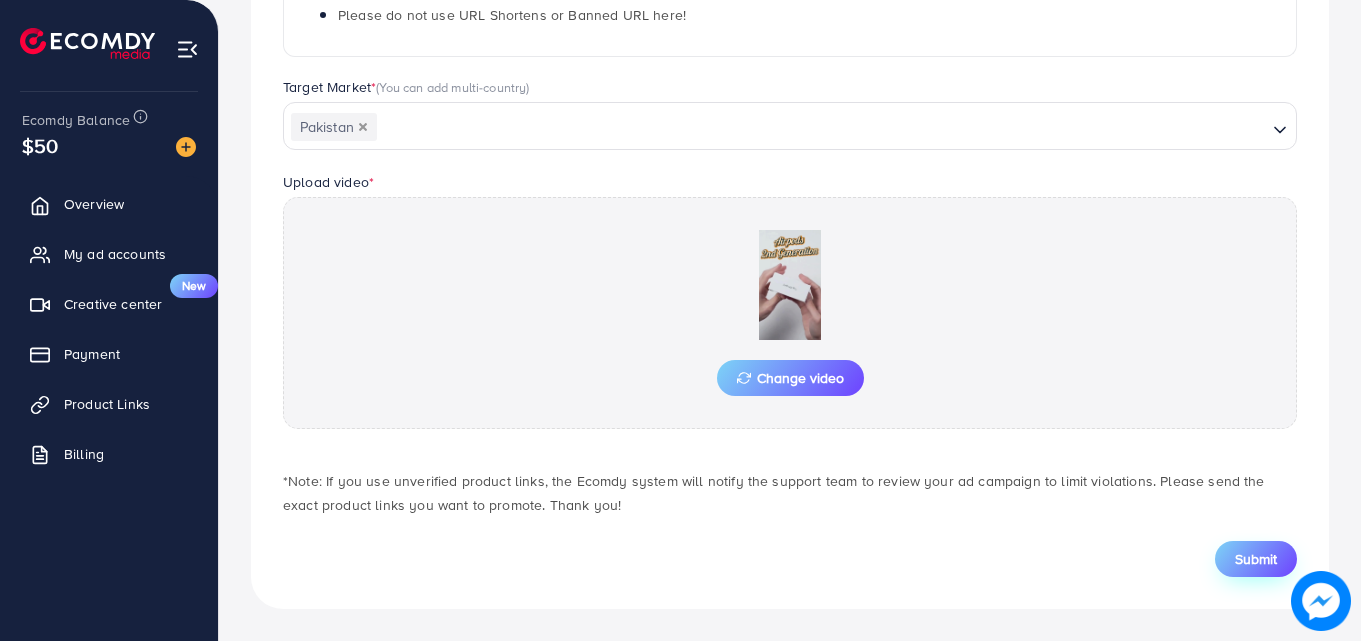 click on "Submit" at bounding box center (1256, 559) 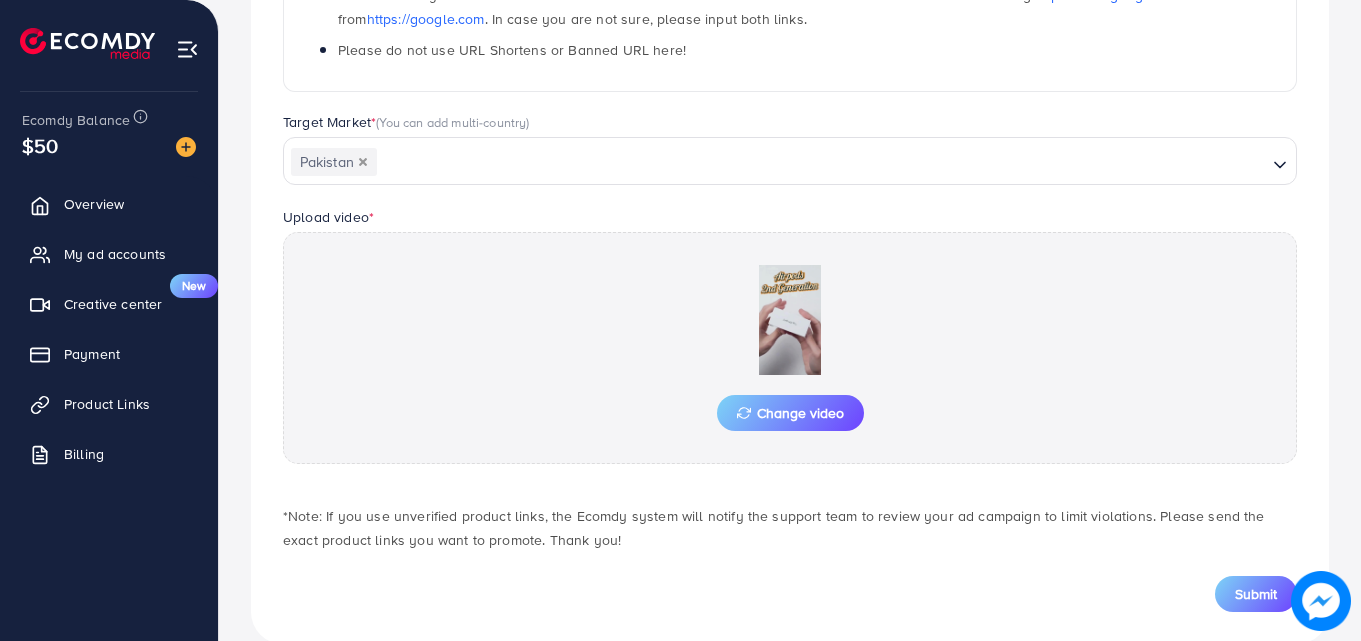 scroll, scrollTop: 521, scrollLeft: 0, axis: vertical 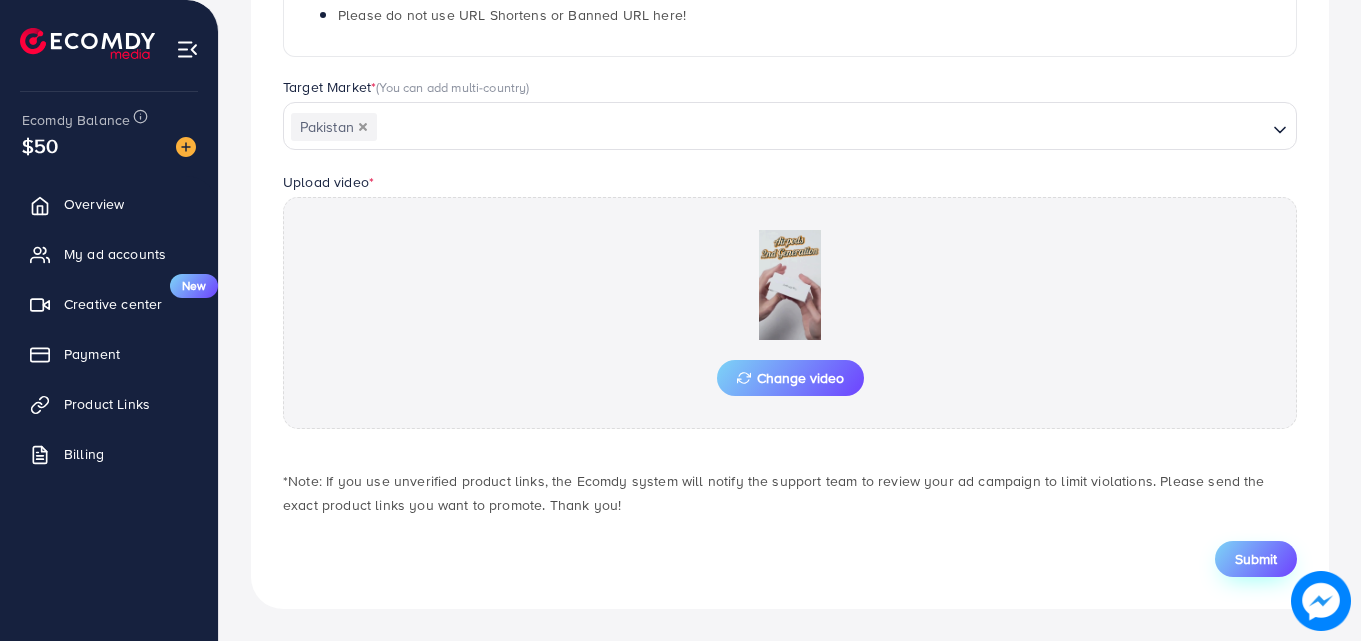 click on "Submit" at bounding box center (1256, 559) 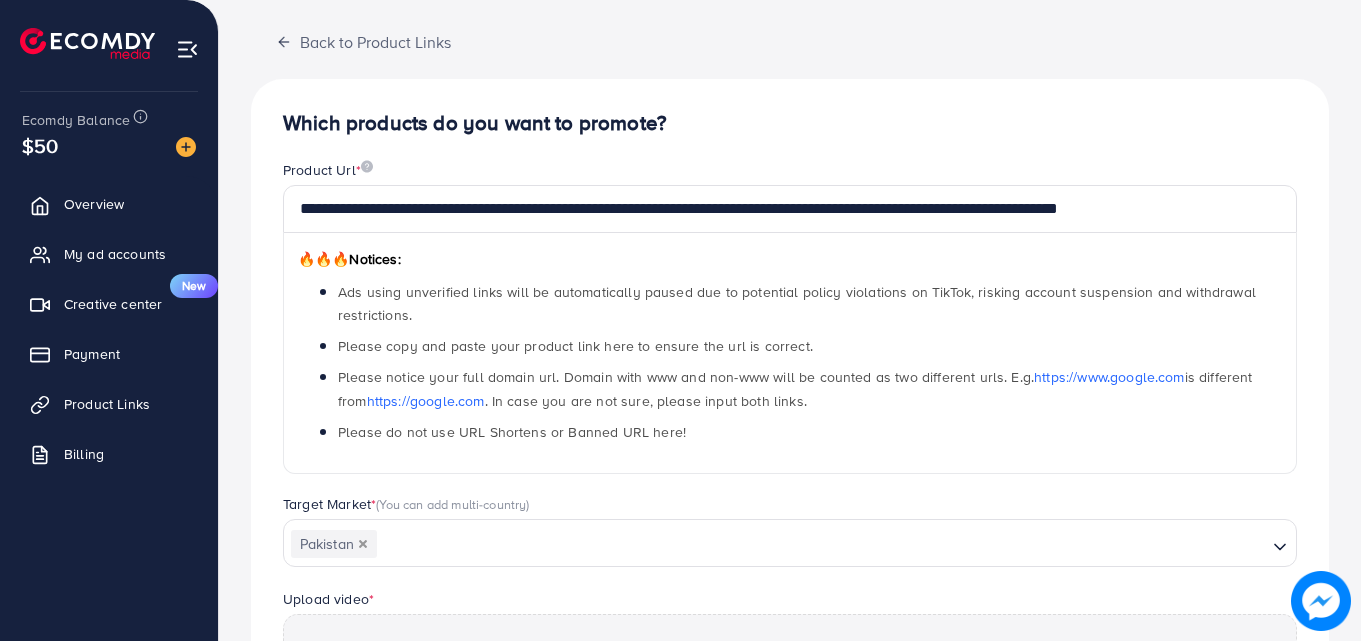 scroll, scrollTop: 0, scrollLeft: 0, axis: both 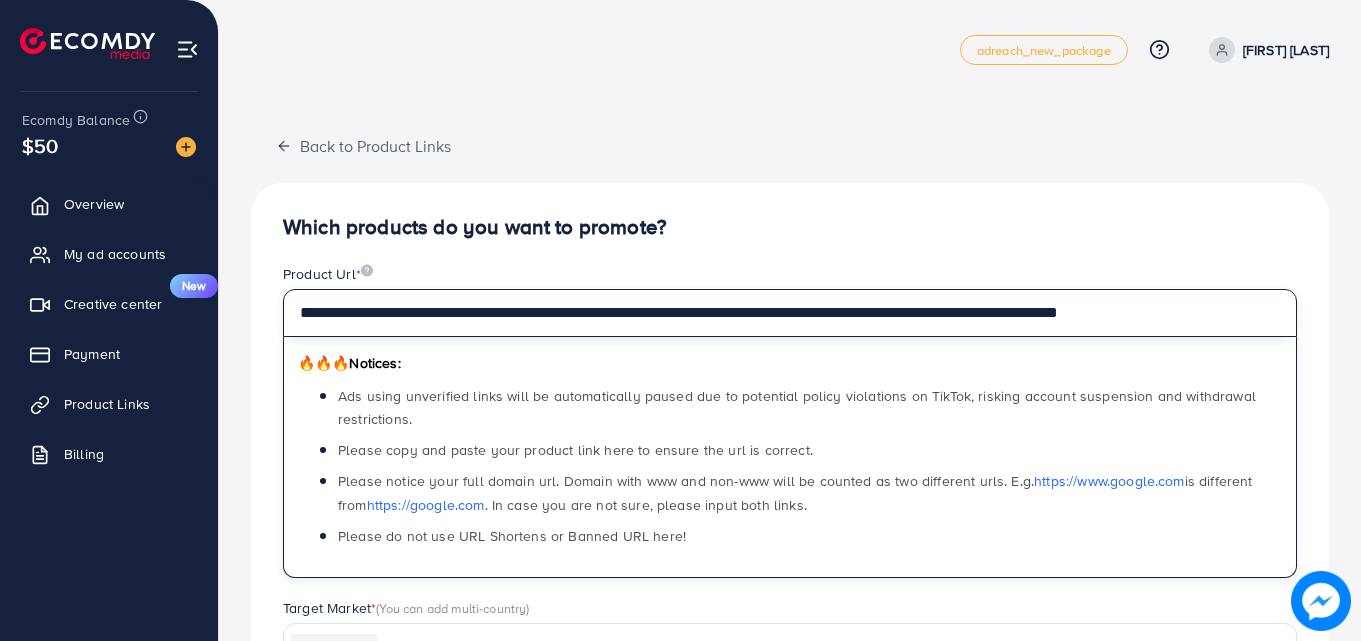 click on "**********" at bounding box center (790, 313) 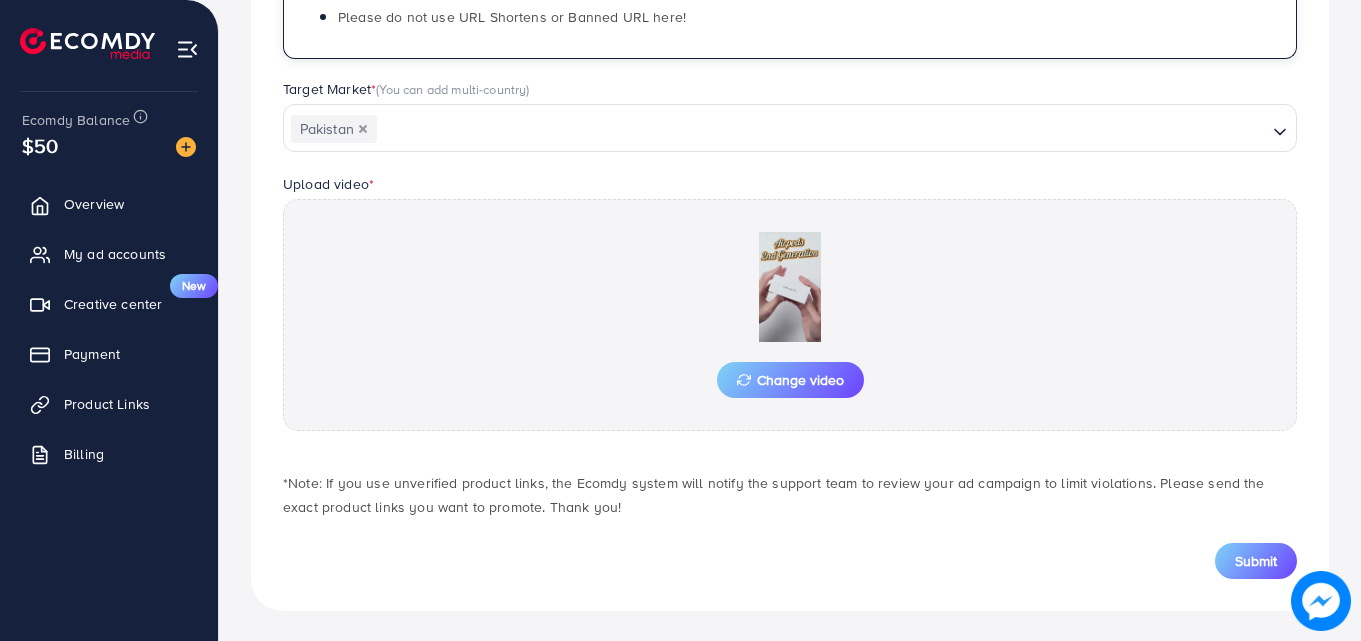 scroll, scrollTop: 521, scrollLeft: 0, axis: vertical 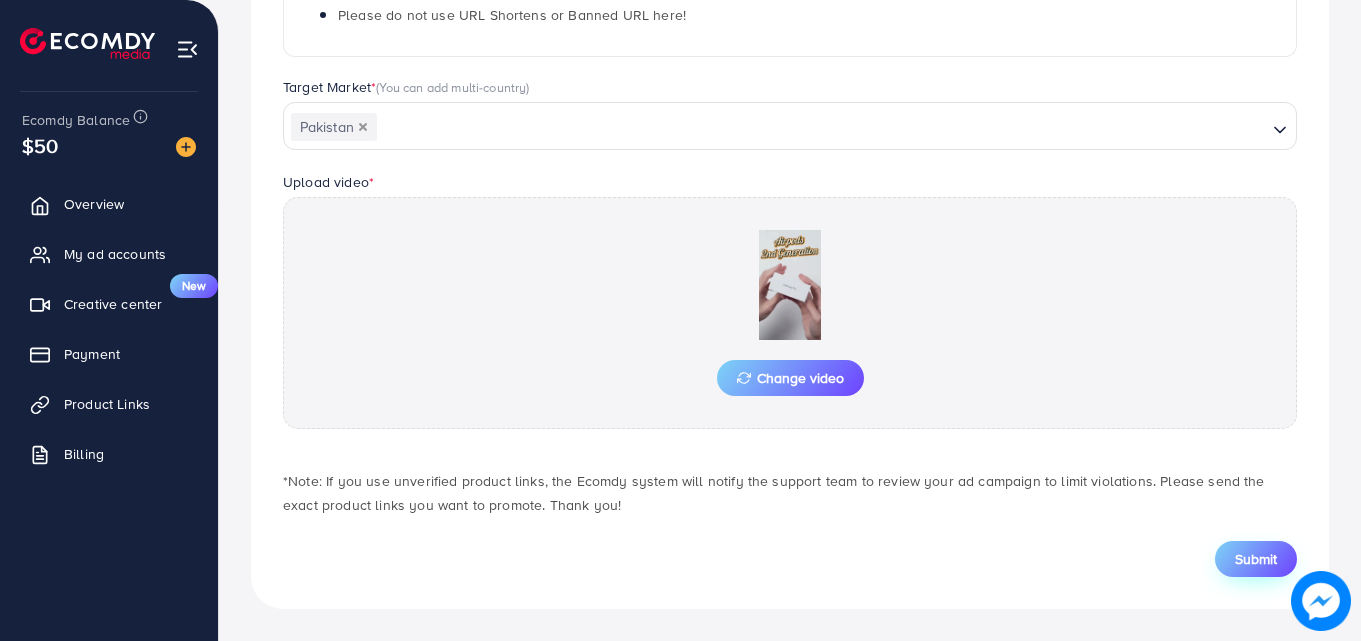 click on "Submit" at bounding box center [1256, 559] 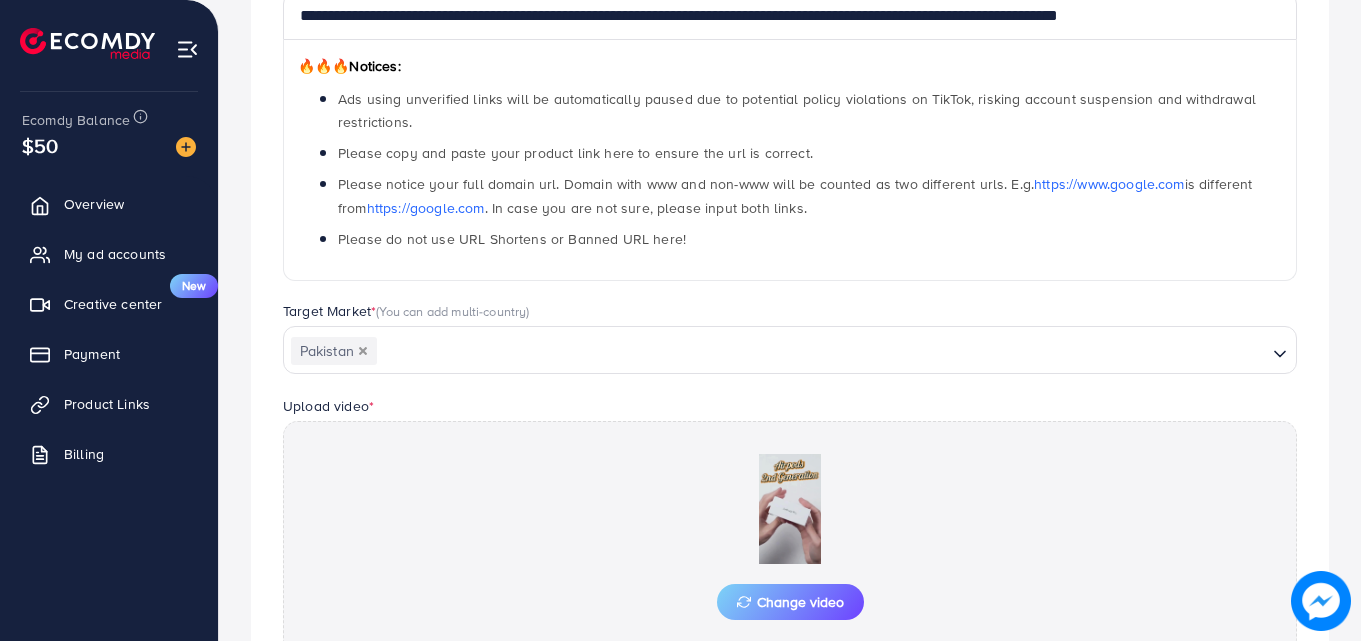 scroll, scrollTop: 0, scrollLeft: 0, axis: both 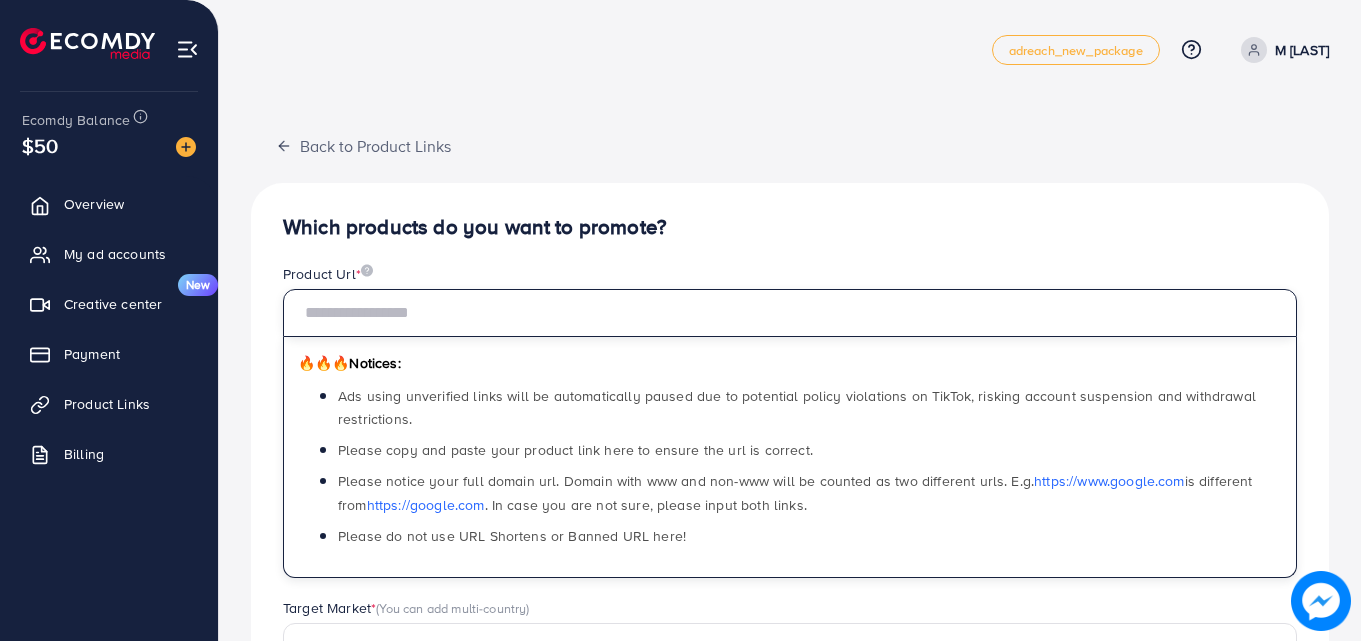 click at bounding box center [790, 313] 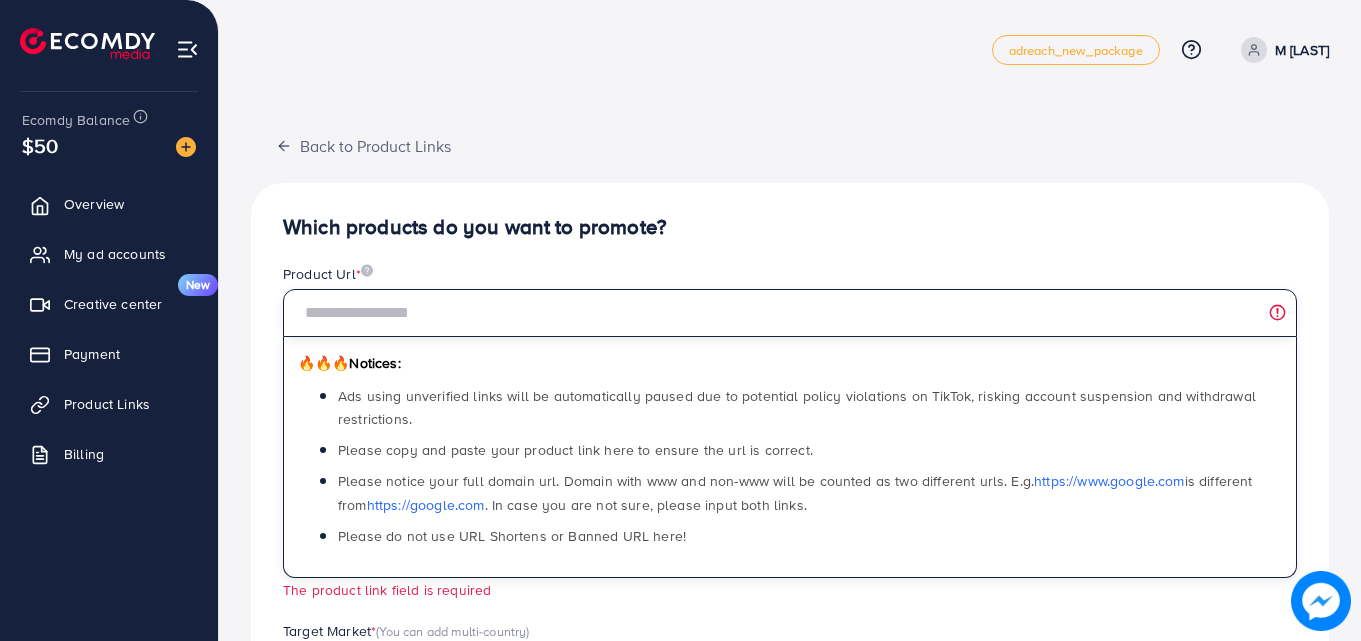 click at bounding box center (790, 313) 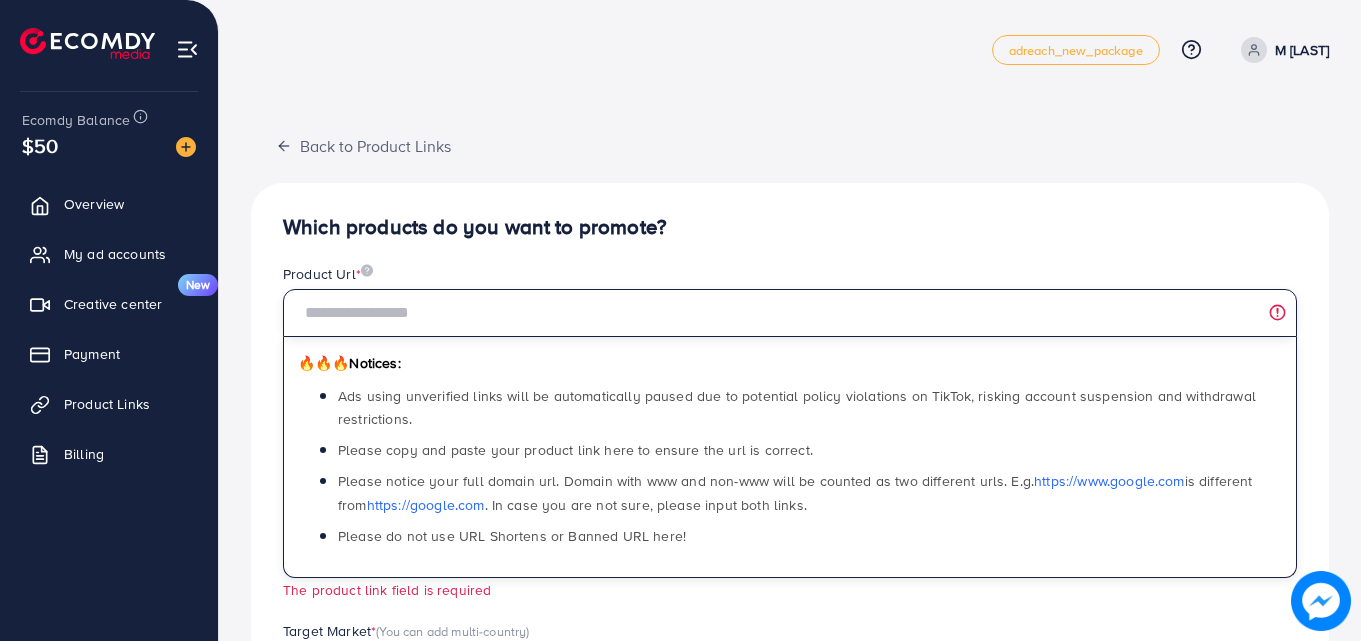paste on "**********" 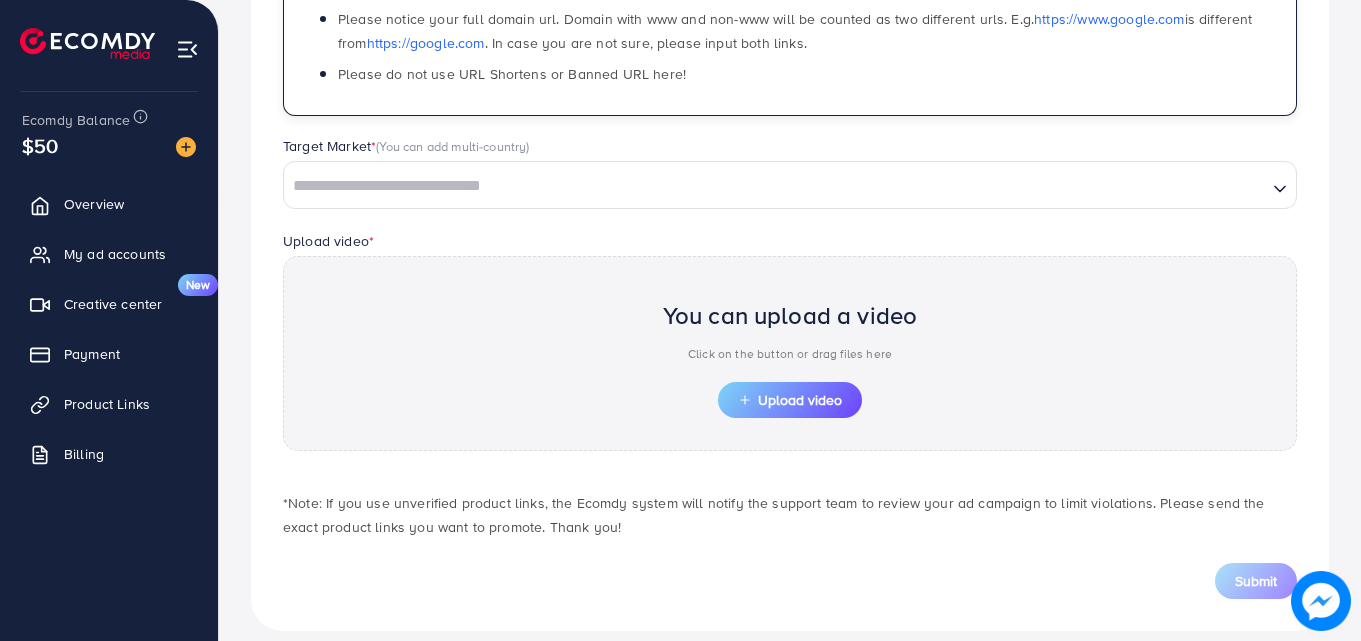 scroll, scrollTop: 467, scrollLeft: 0, axis: vertical 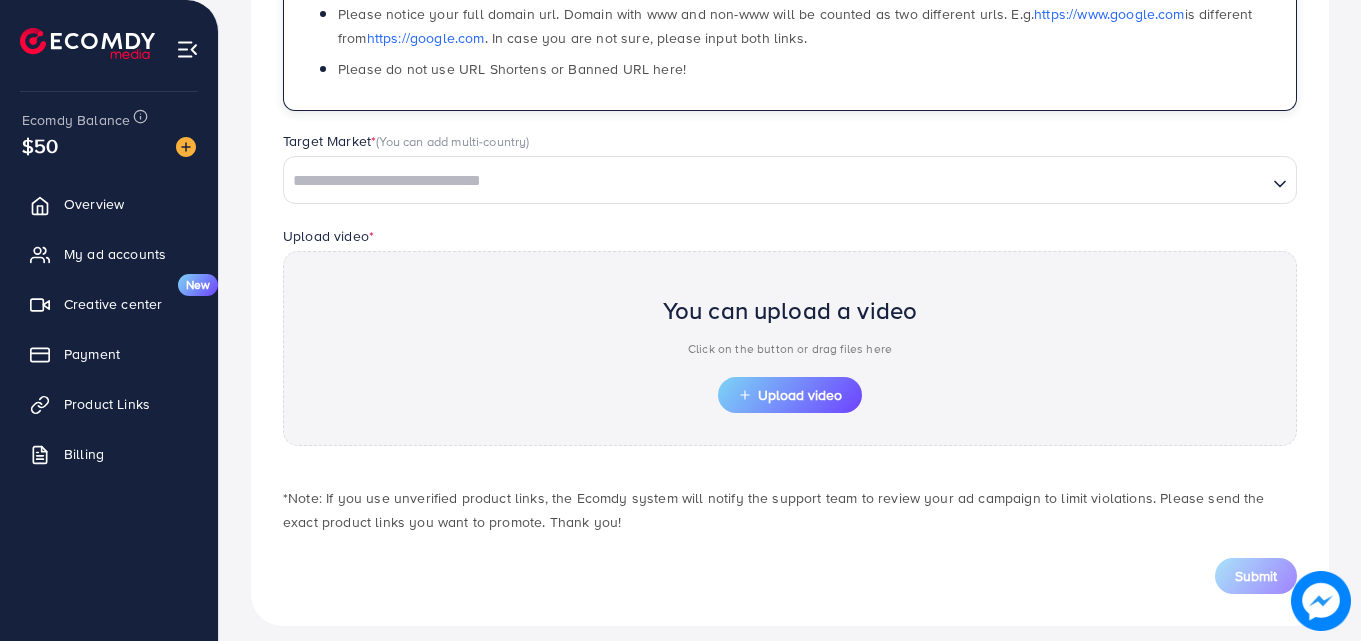 type on "**********" 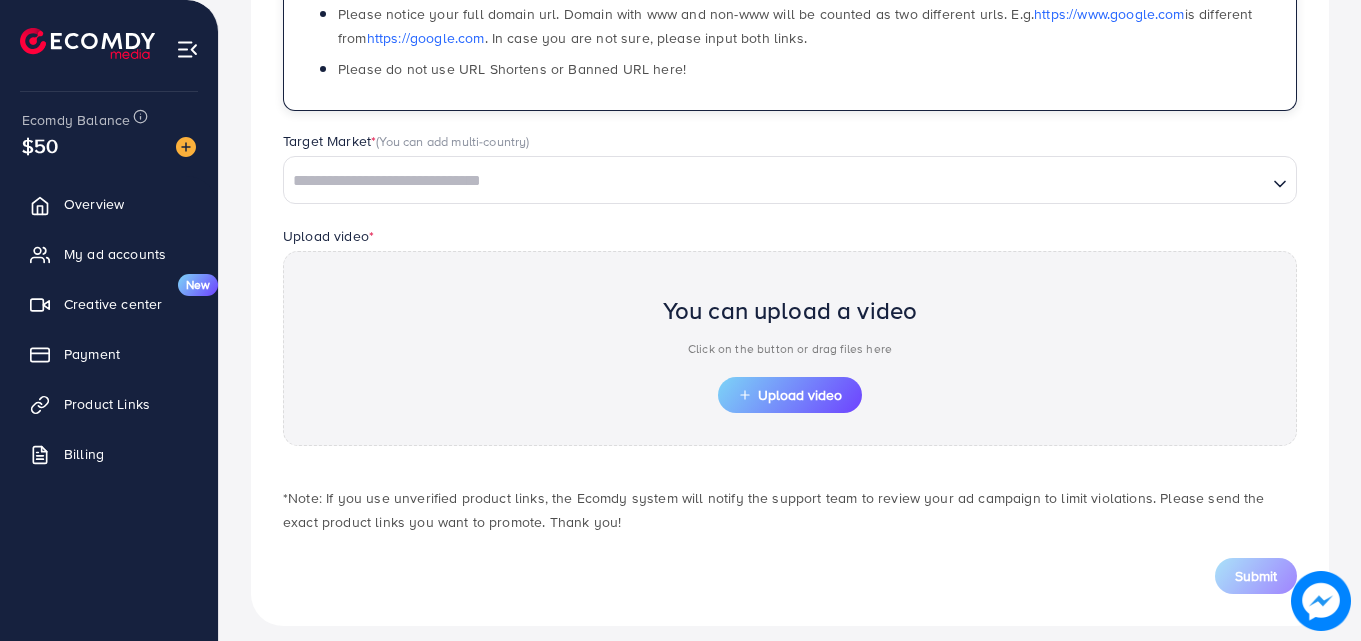 click at bounding box center (775, 181) 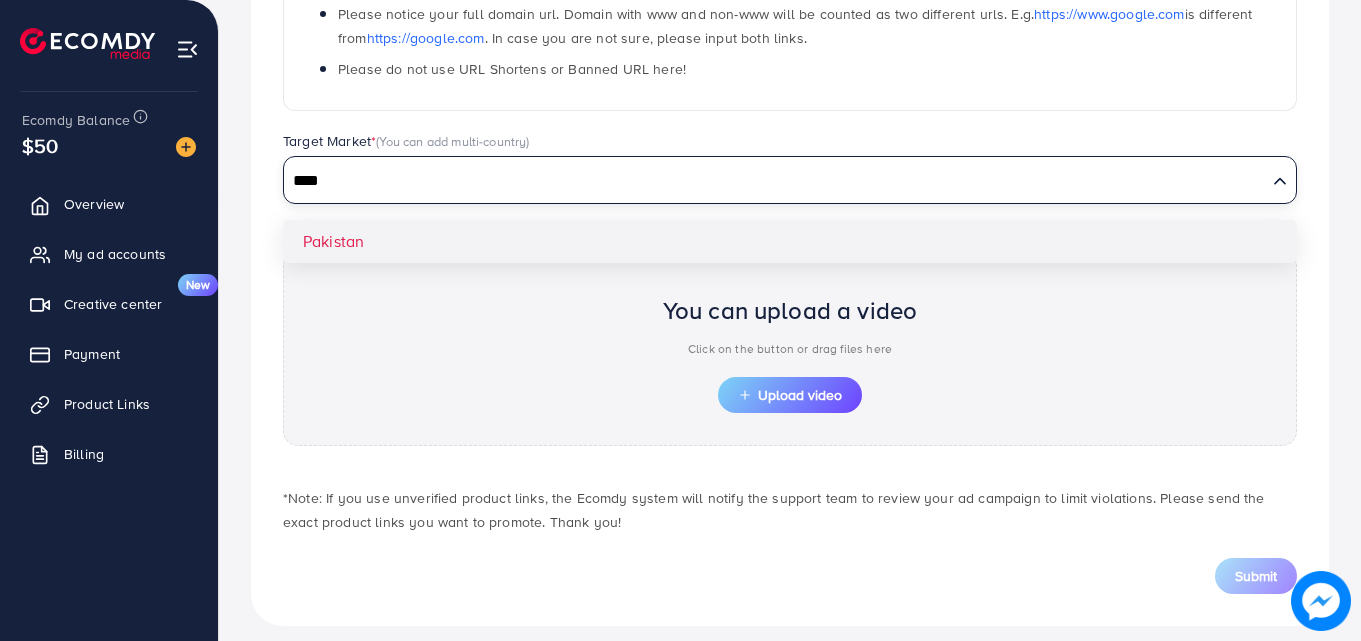 type on "****" 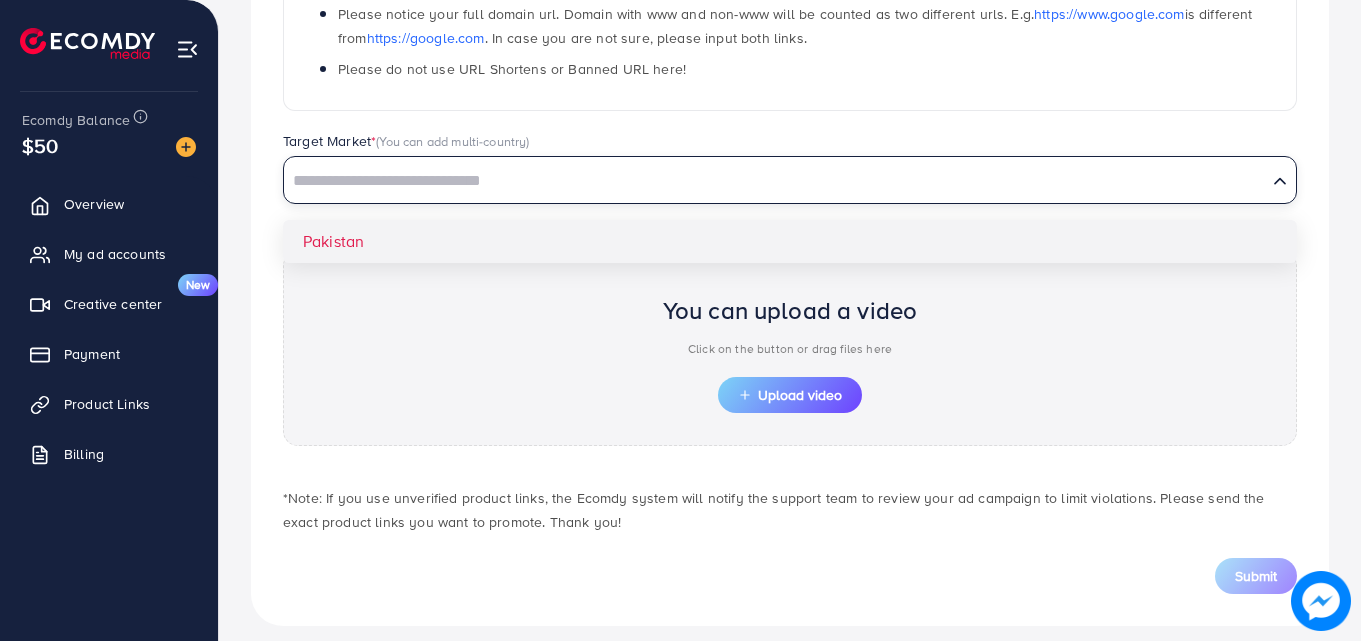 click on "**********" at bounding box center (790, 171) 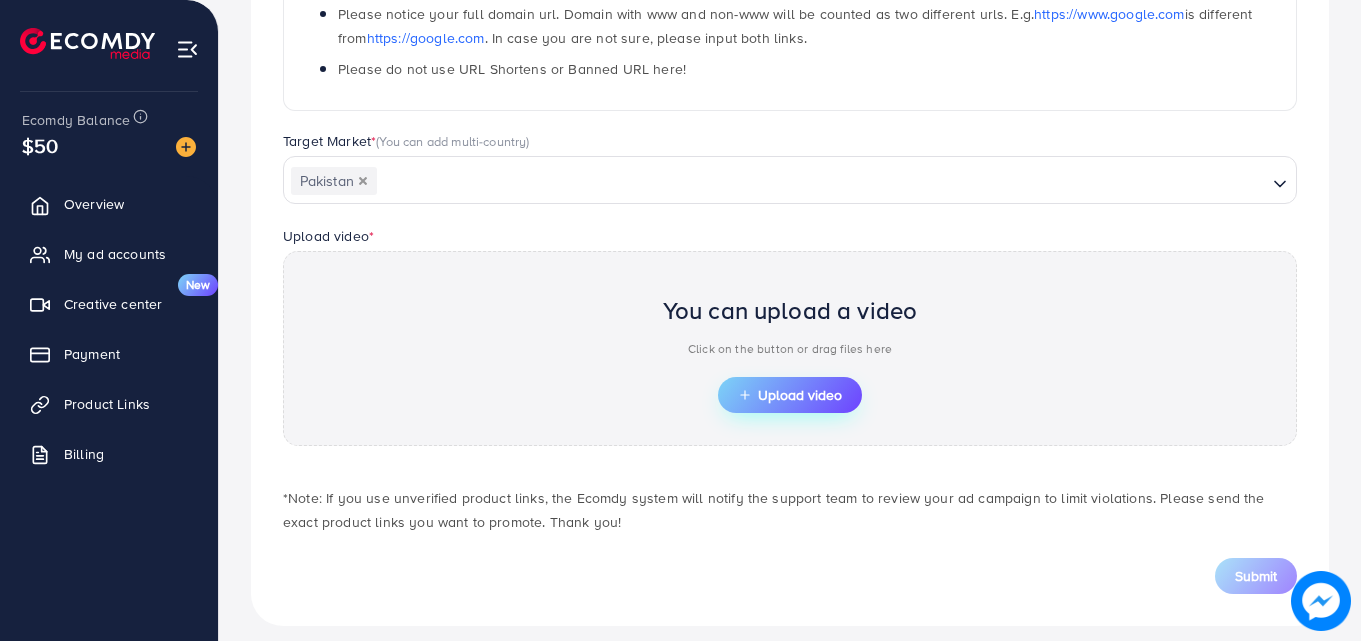 click on "Upload video" at bounding box center (790, 395) 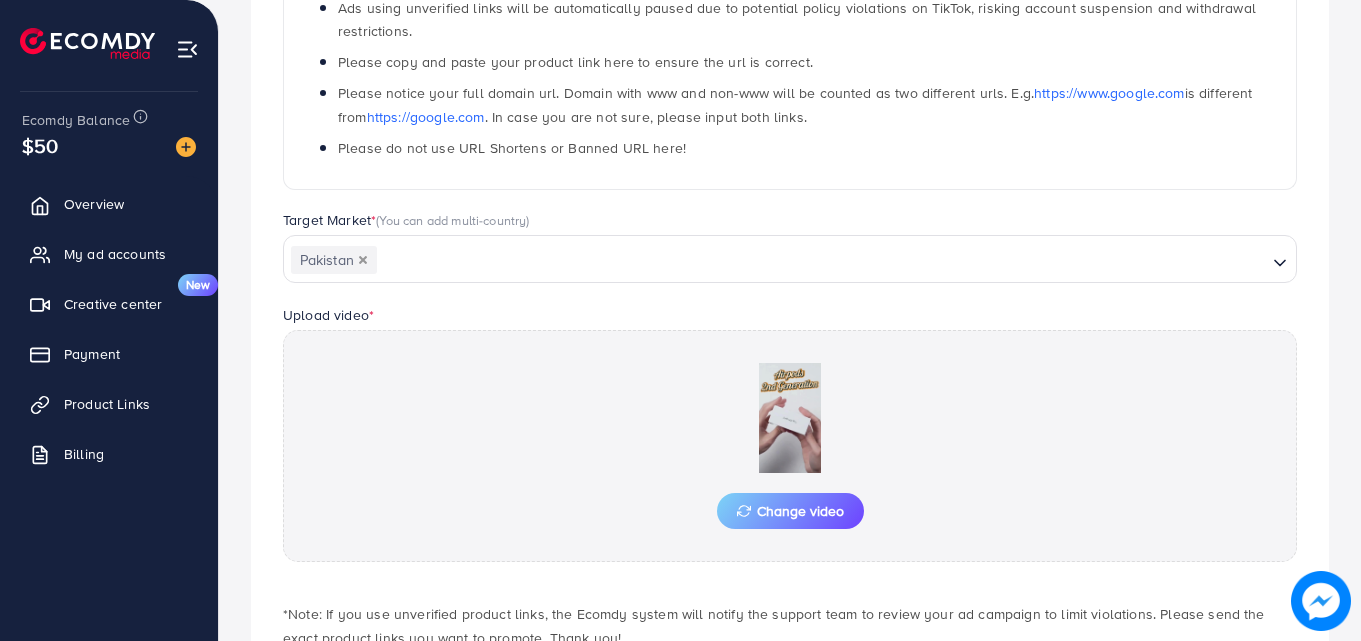scroll, scrollTop: 467, scrollLeft: 0, axis: vertical 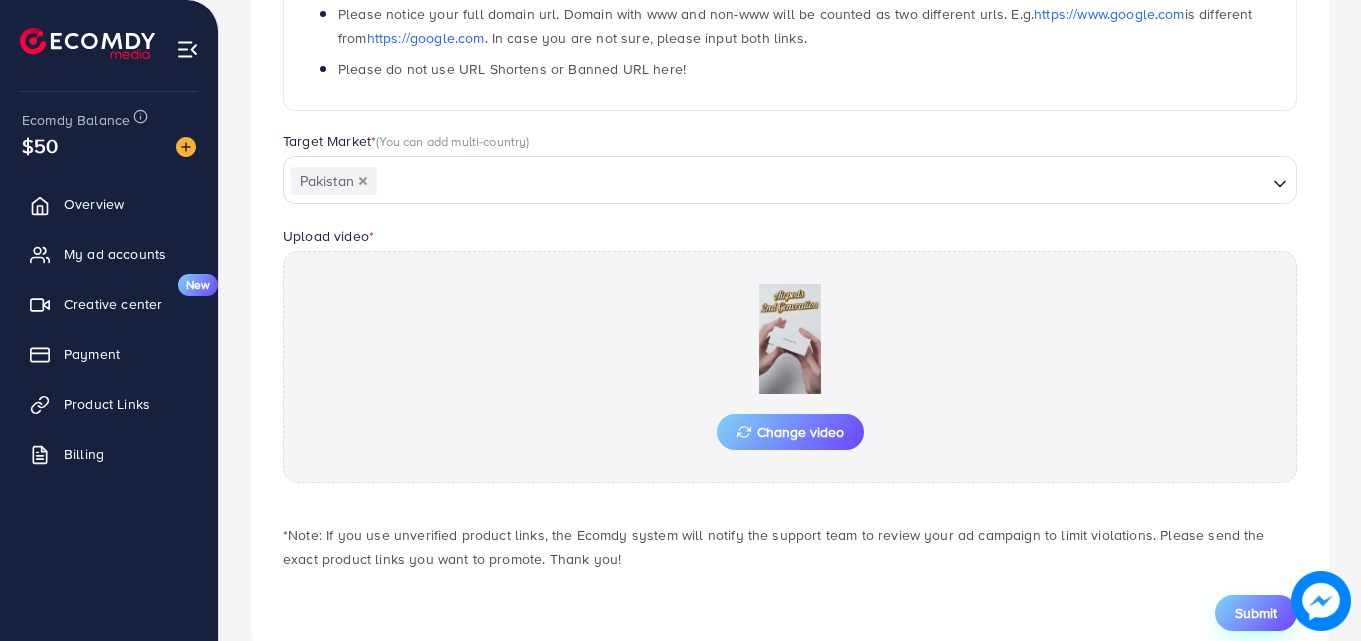 click on "Submit" at bounding box center (1256, 613) 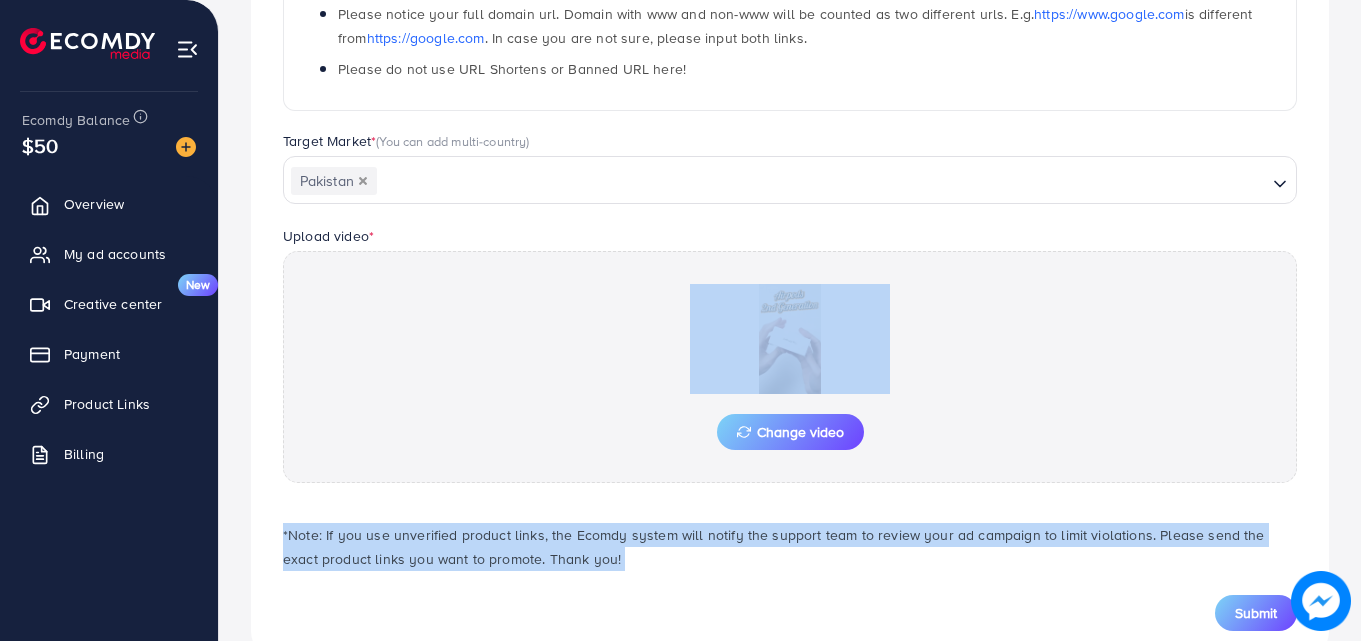 drag, startPoint x: 1179, startPoint y: 399, endPoint x: 1048, endPoint y: 680, distance: 310.0355 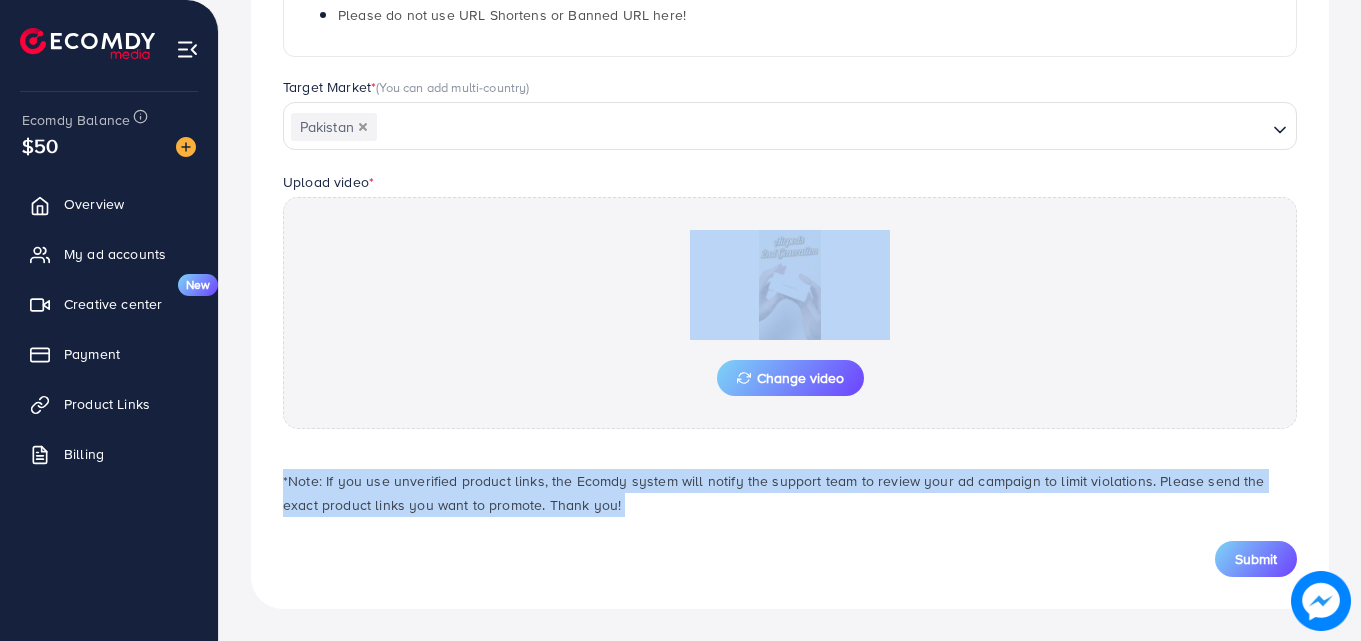 click on "Change video" at bounding box center [790, 313] 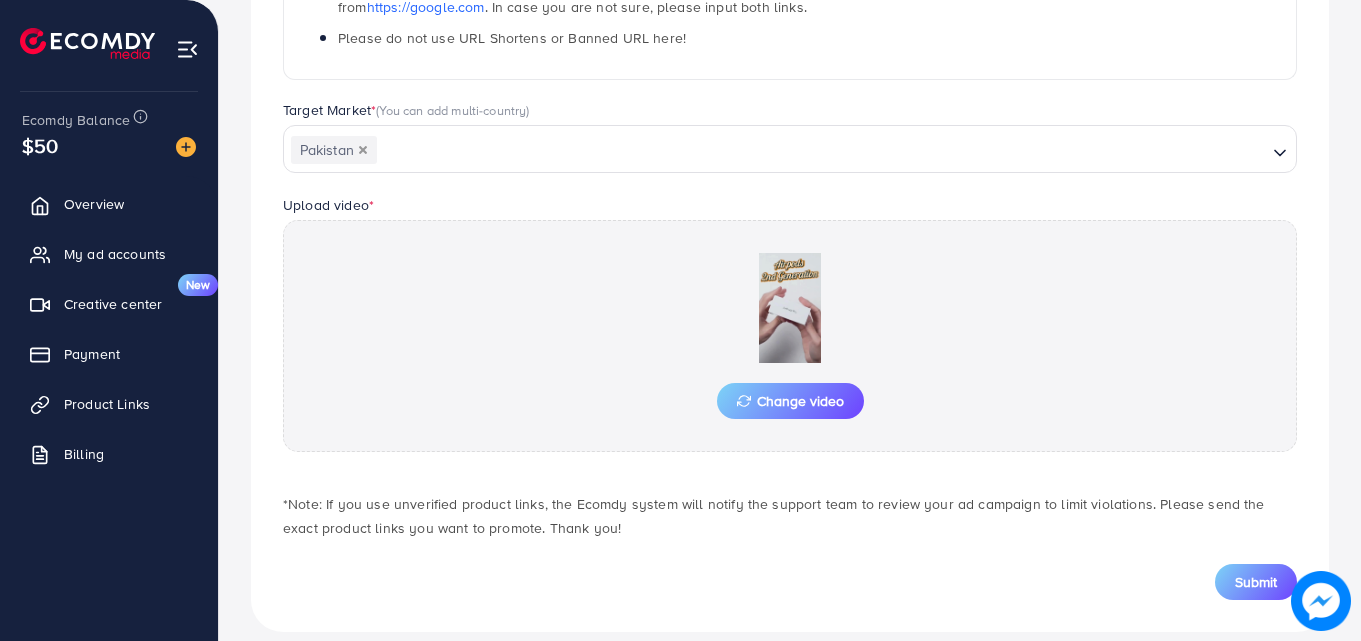 scroll, scrollTop: 521, scrollLeft: 0, axis: vertical 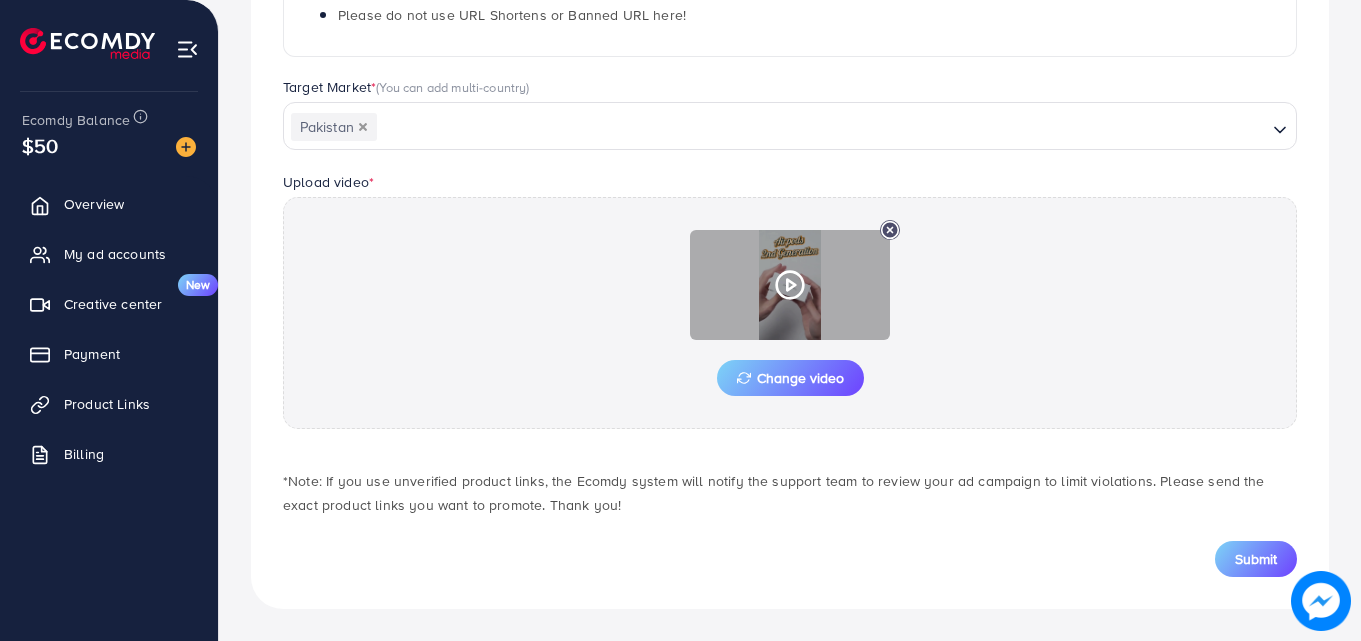 click 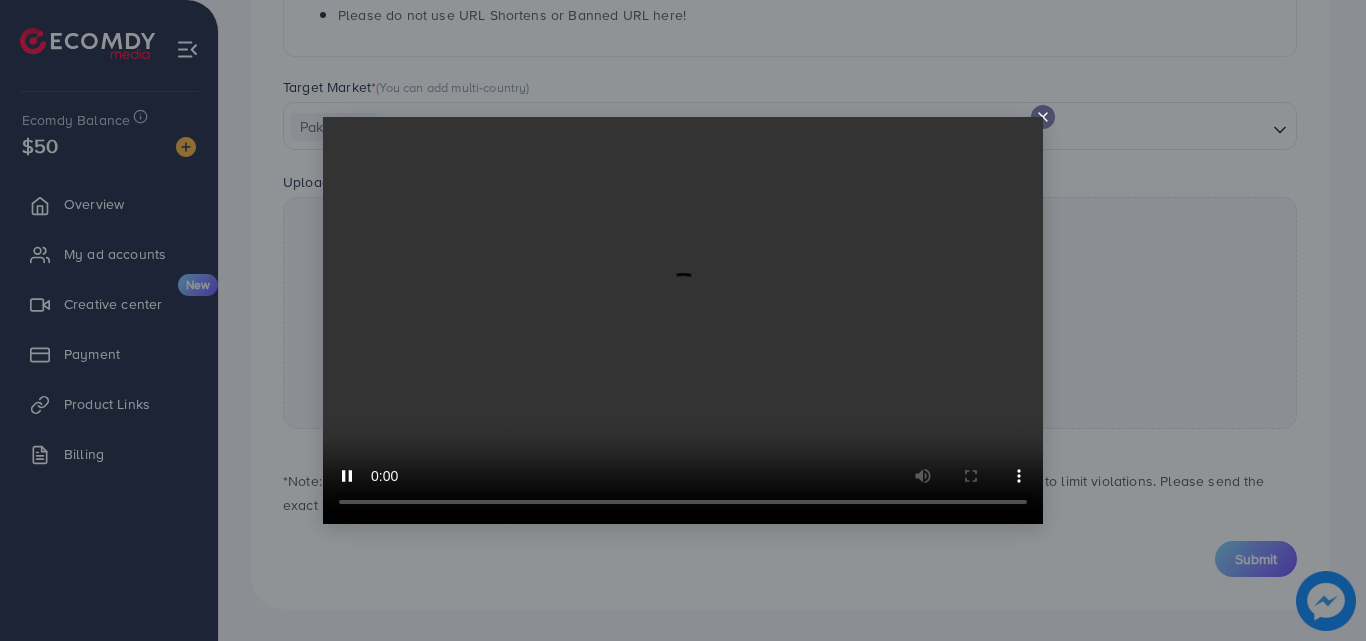 click 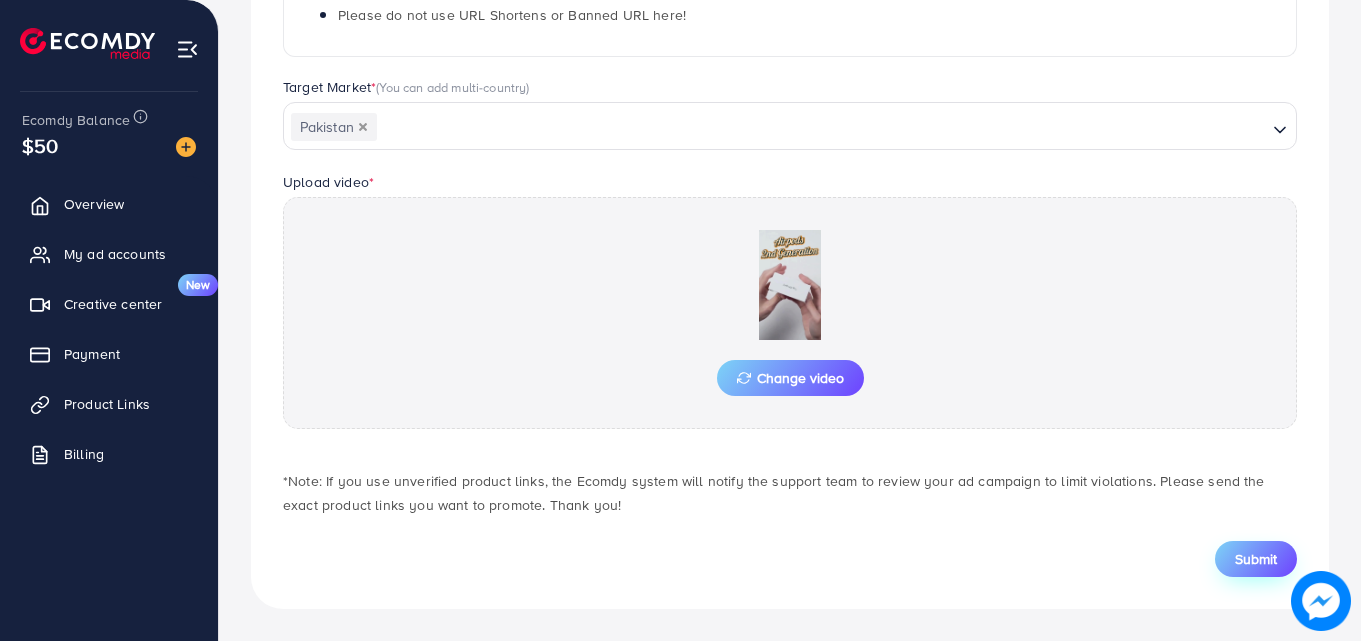 click on "Submit" at bounding box center [1256, 559] 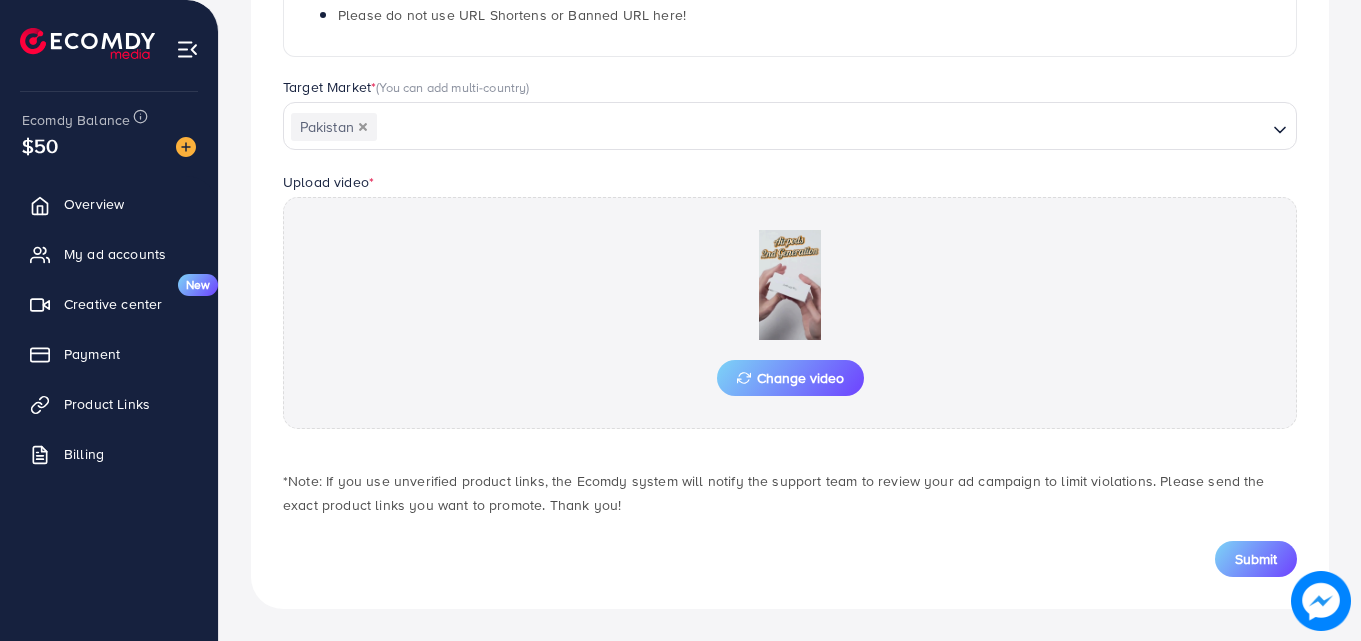 click on "🔥🔥🔥  Notices: Ads using unverified links will be automatically paused due to potential policy violations on TikTok, risking account suspension and withdrawal restrictions. Please copy and paste your product link here to ensure the url is correct. Please notice your full domain url. Domain with www and non-www will be counted as two different urls. E.g.  https://www.google.com  is different from  https://google.com . In case you are not sure, please input both links. Please do not use URL Shortens or Banned URL here!" at bounding box center (790, -64) 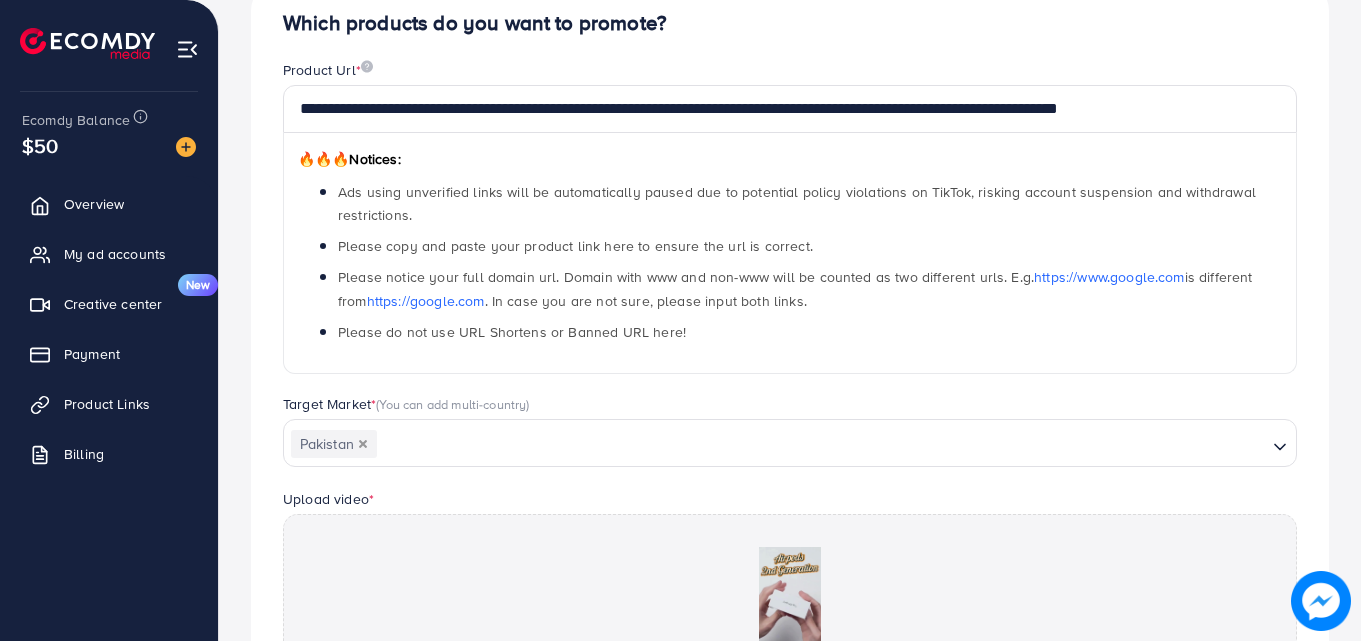 scroll, scrollTop: 268, scrollLeft: 0, axis: vertical 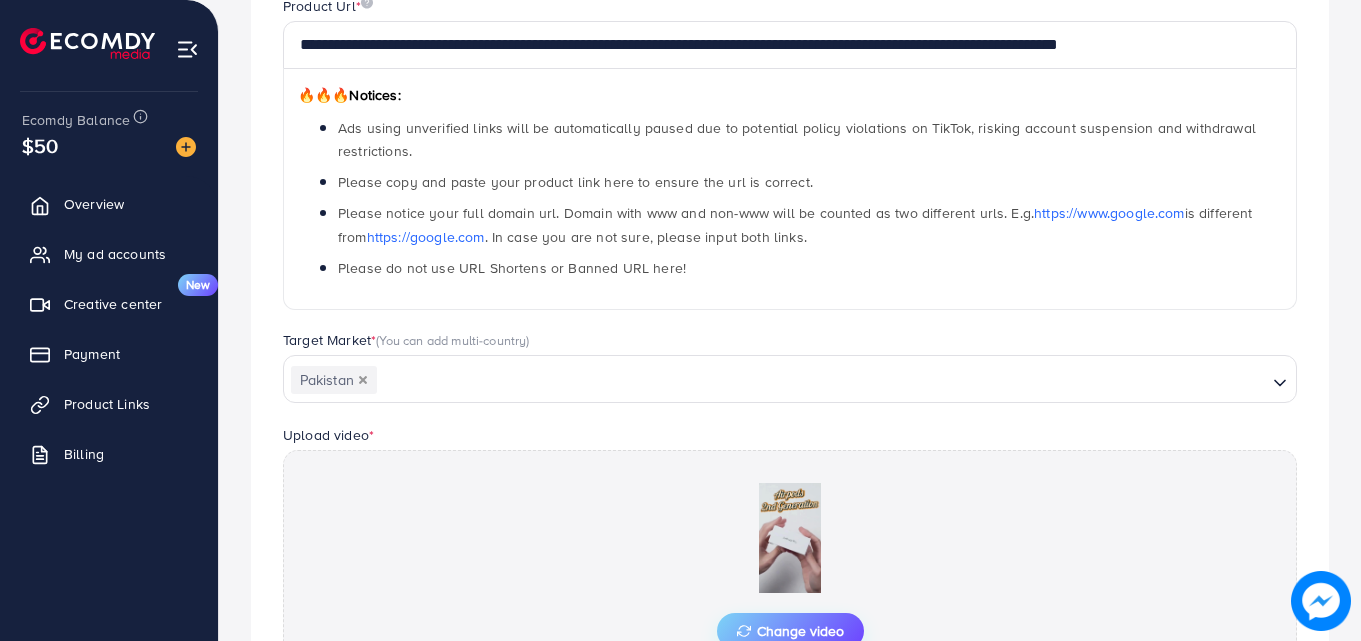 click on "Change video" at bounding box center [790, 631] 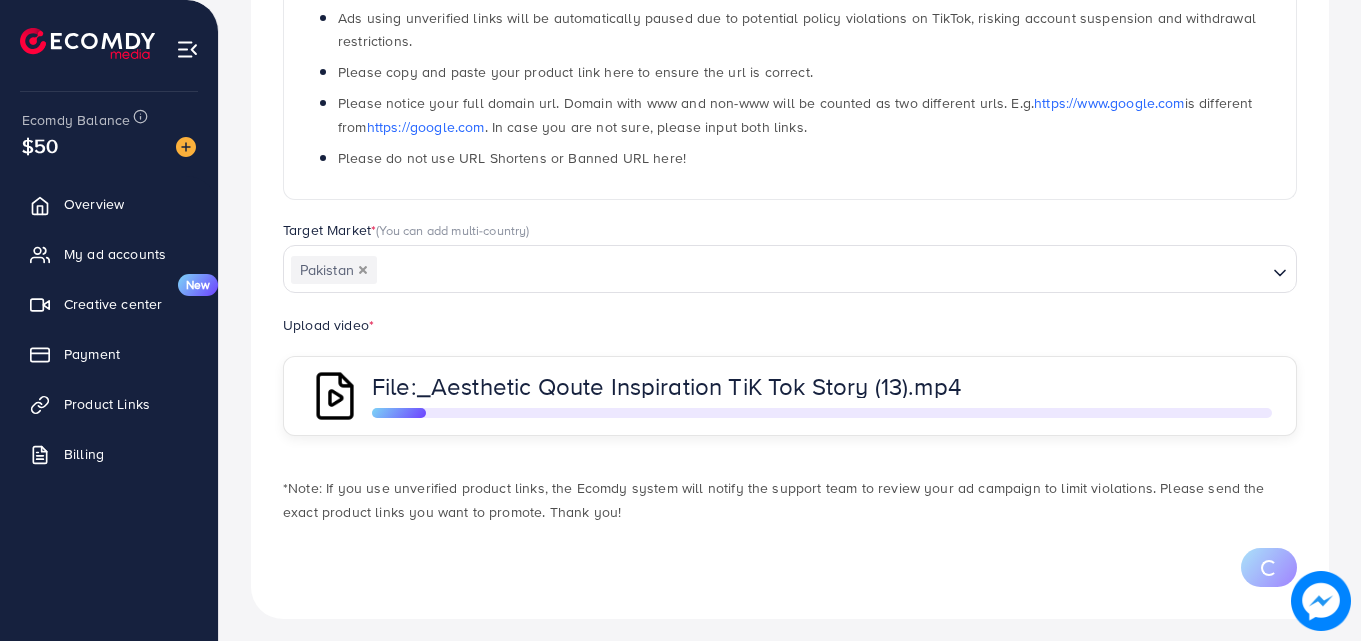 scroll, scrollTop: 388, scrollLeft: 0, axis: vertical 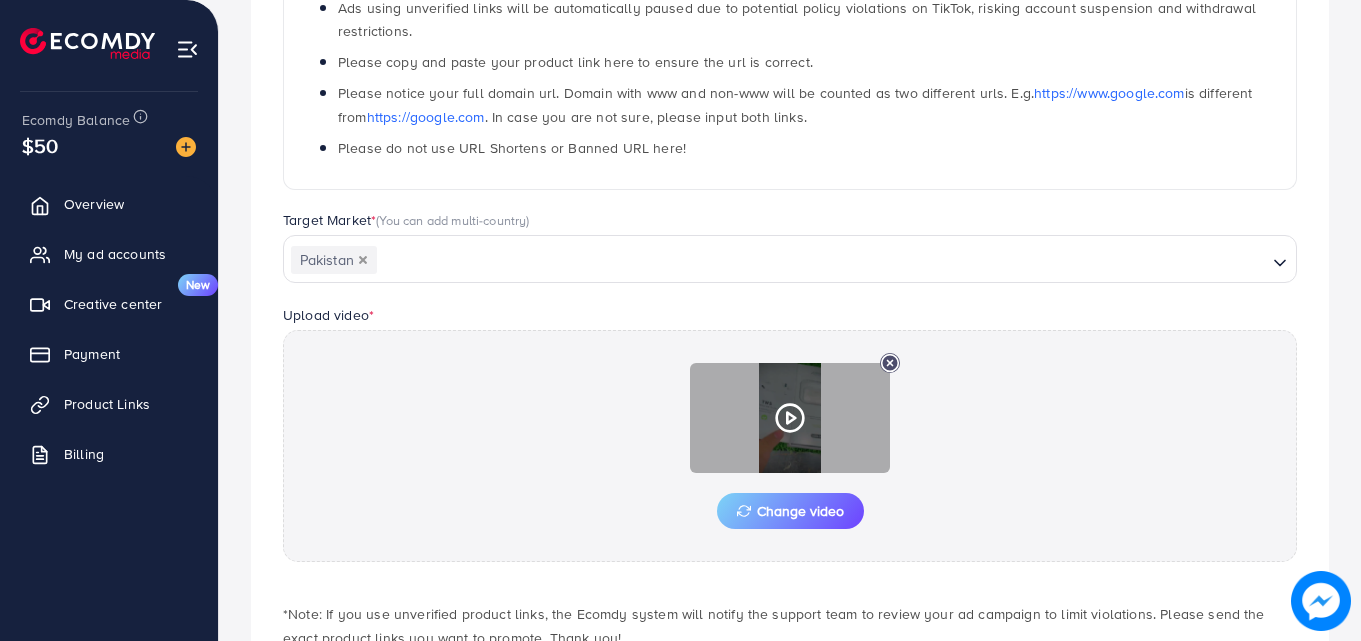 click 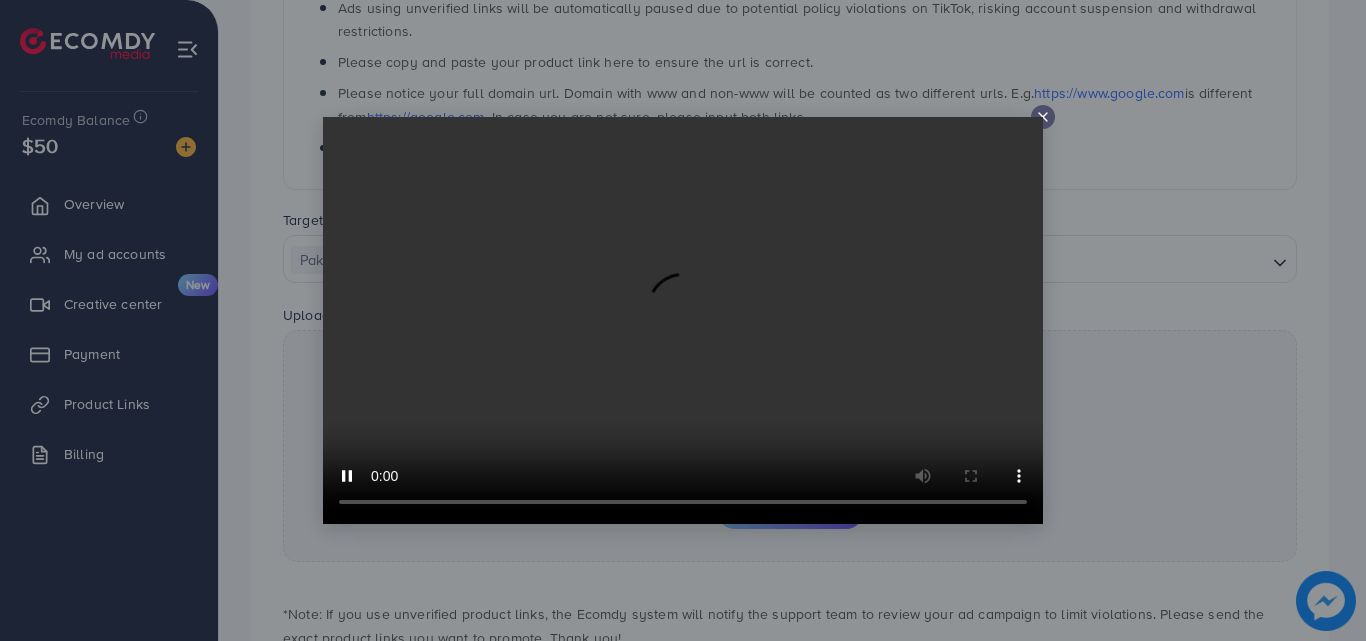click 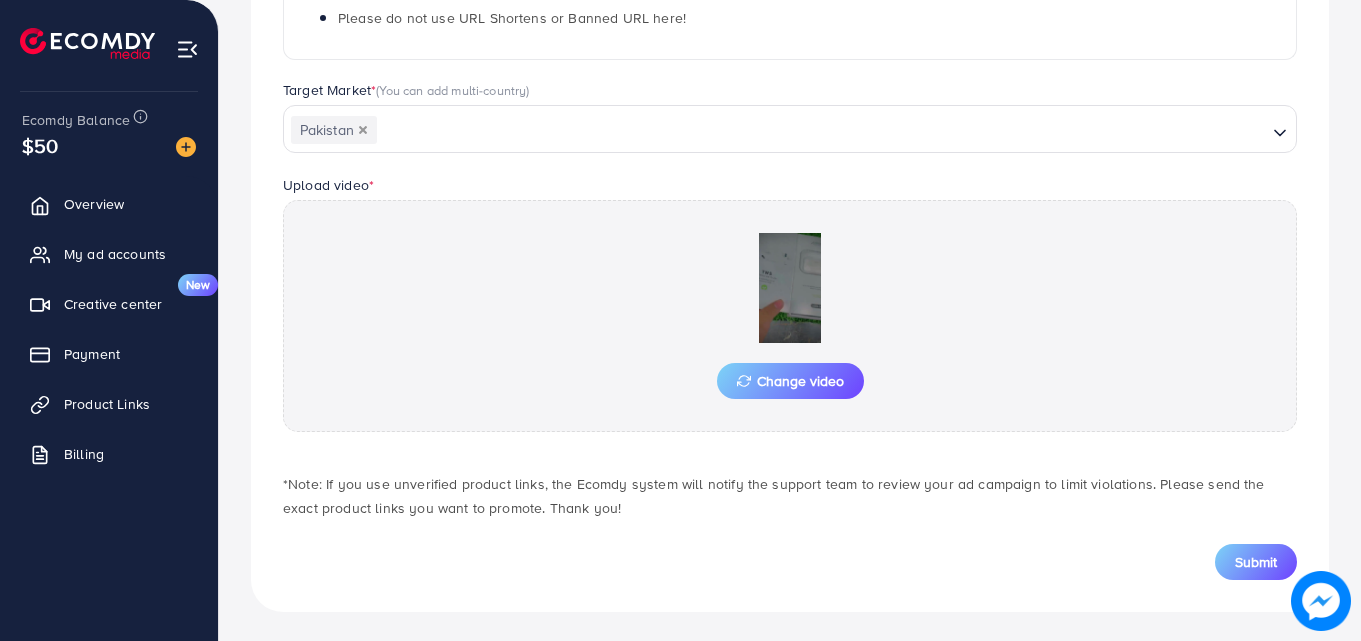 scroll, scrollTop: 521, scrollLeft: 0, axis: vertical 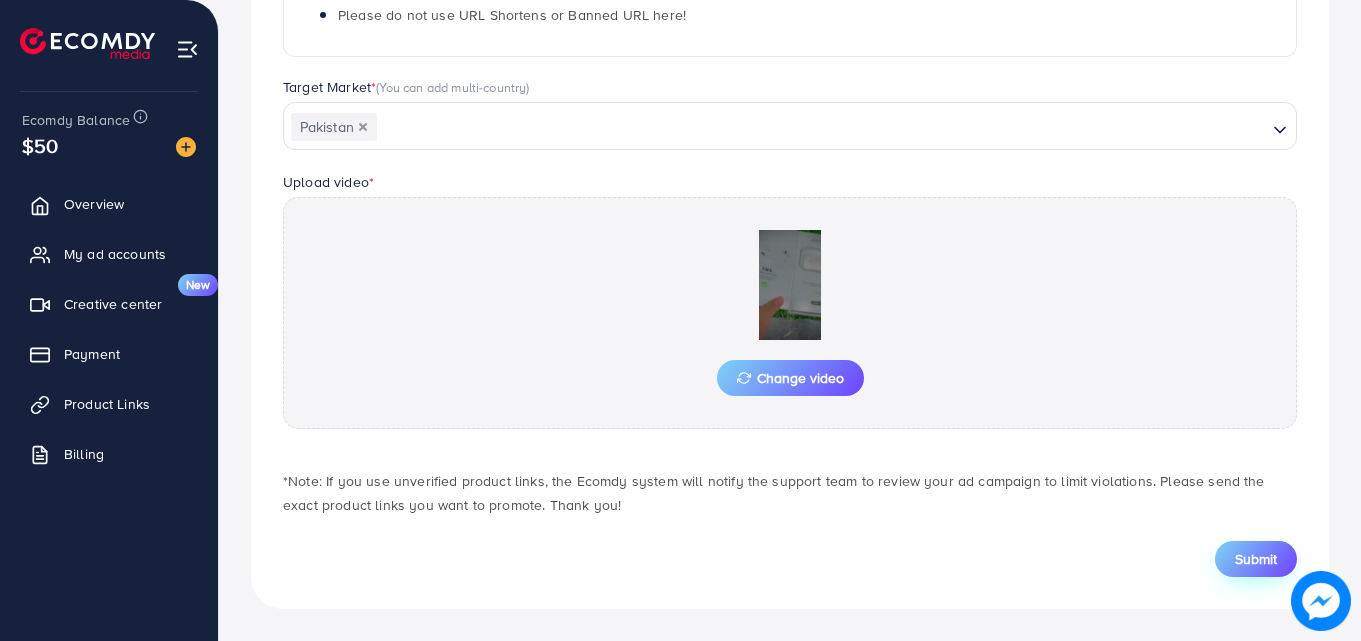 click on "Submit" at bounding box center (1256, 559) 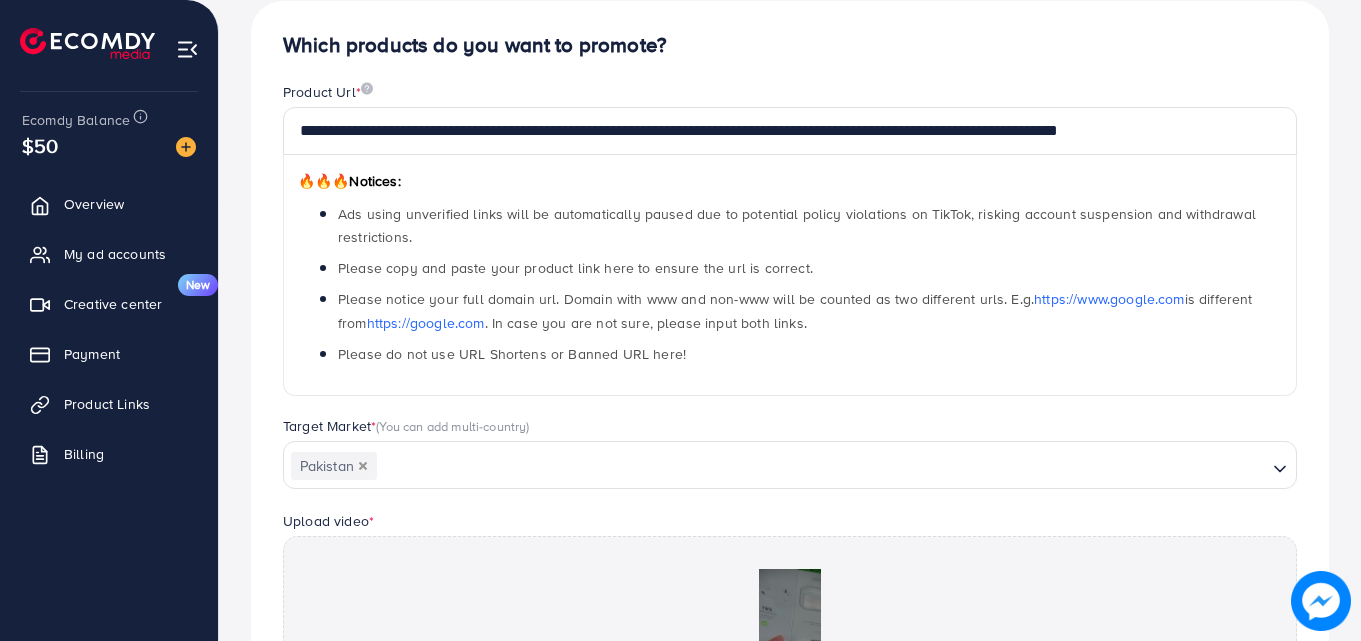 scroll, scrollTop: 181, scrollLeft: 0, axis: vertical 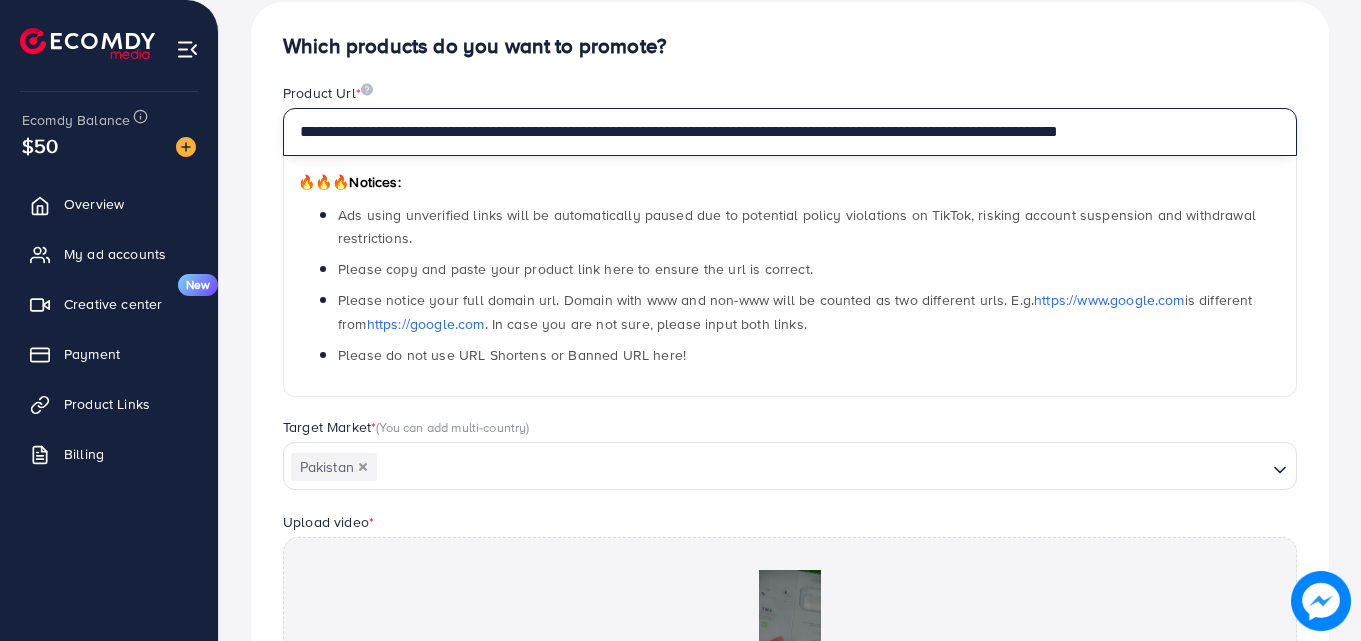 click on "**********" at bounding box center (790, 132) 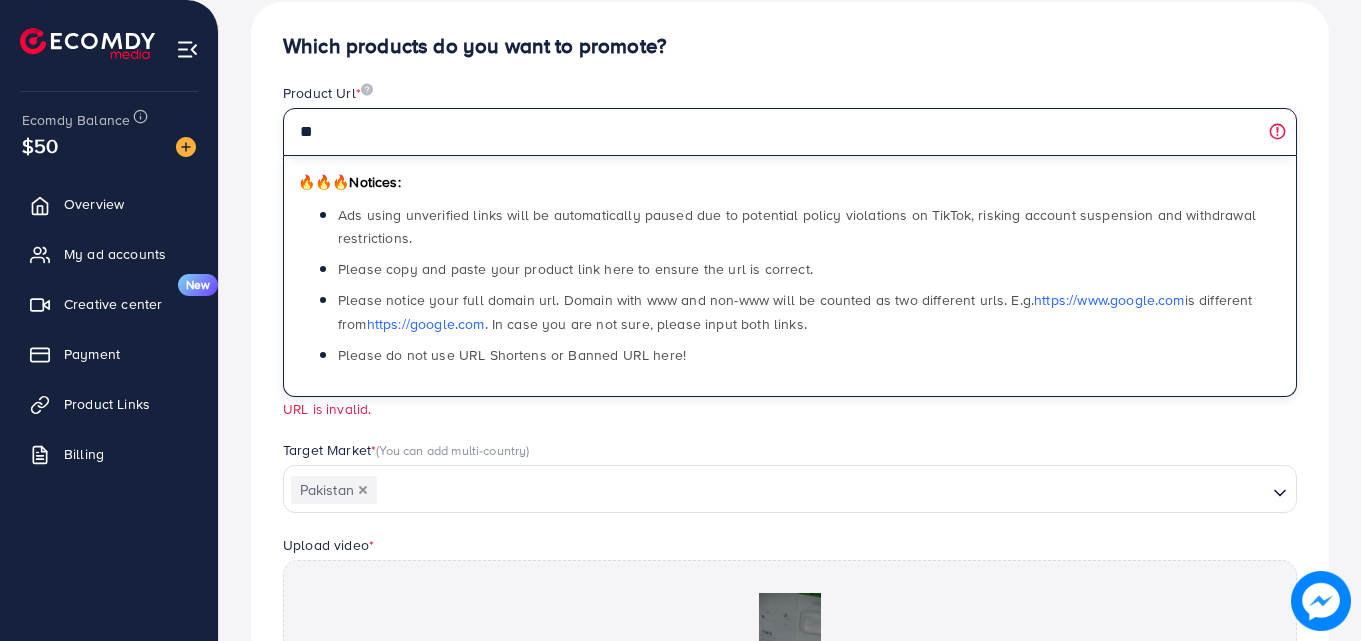 type on "*" 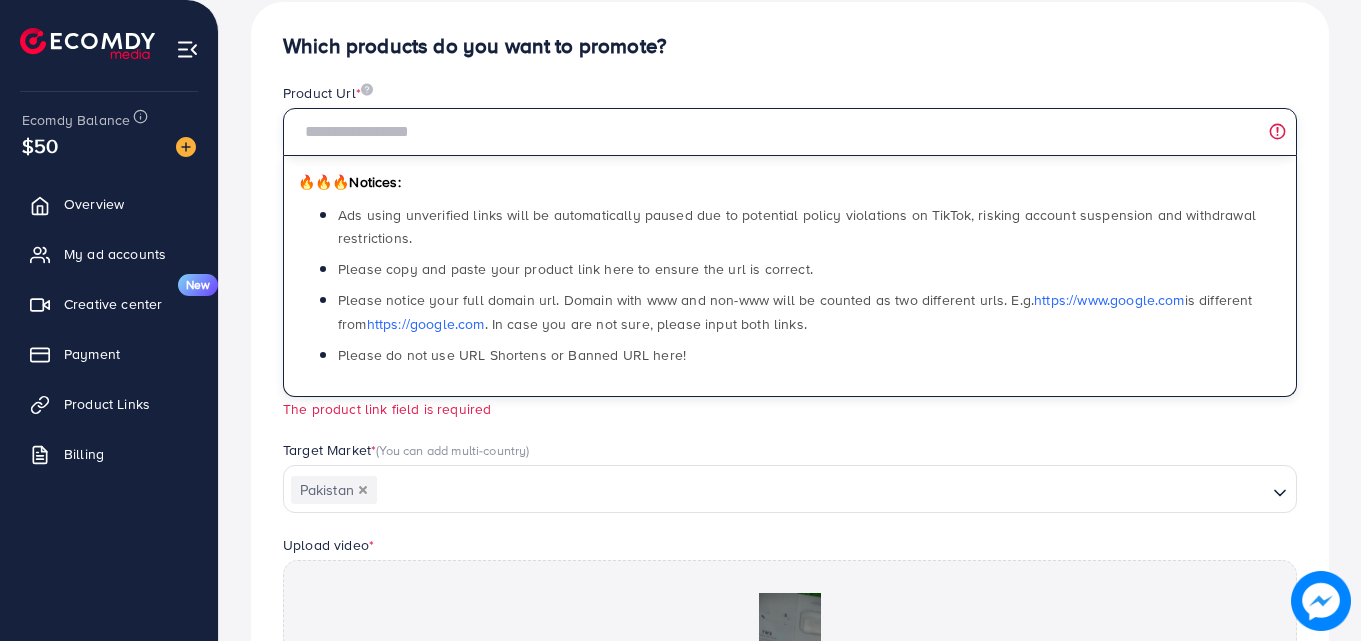 paste on "**********" 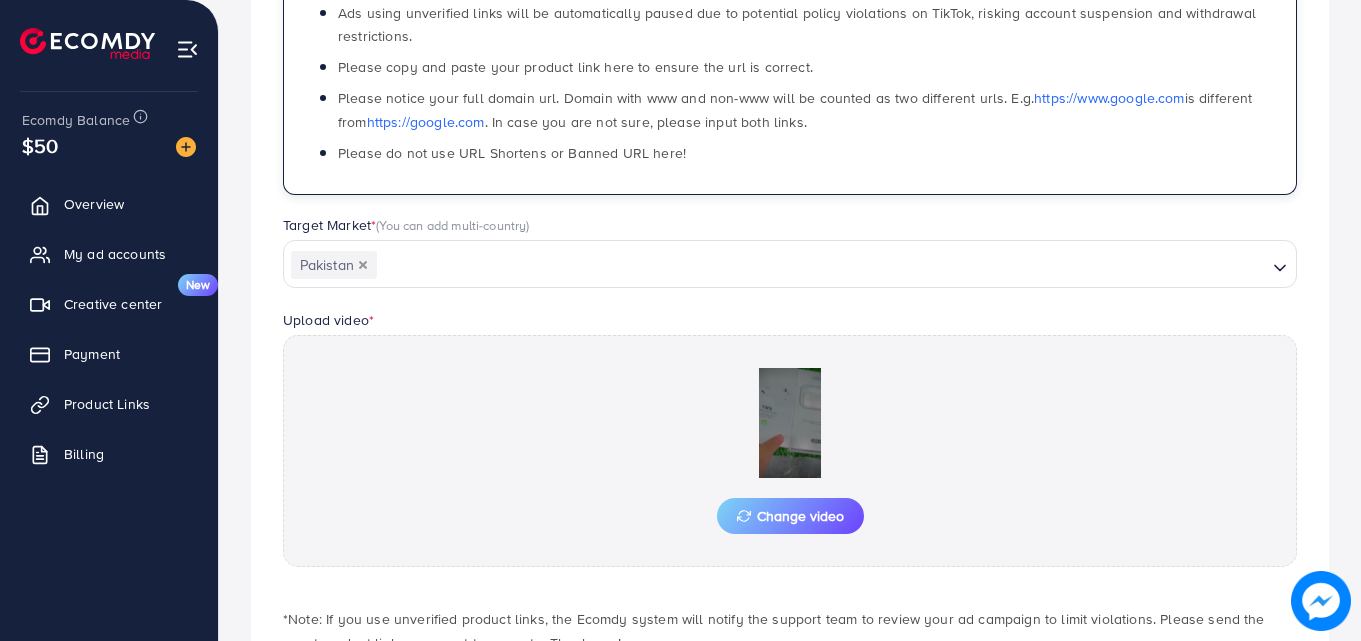 scroll, scrollTop: 441, scrollLeft: 0, axis: vertical 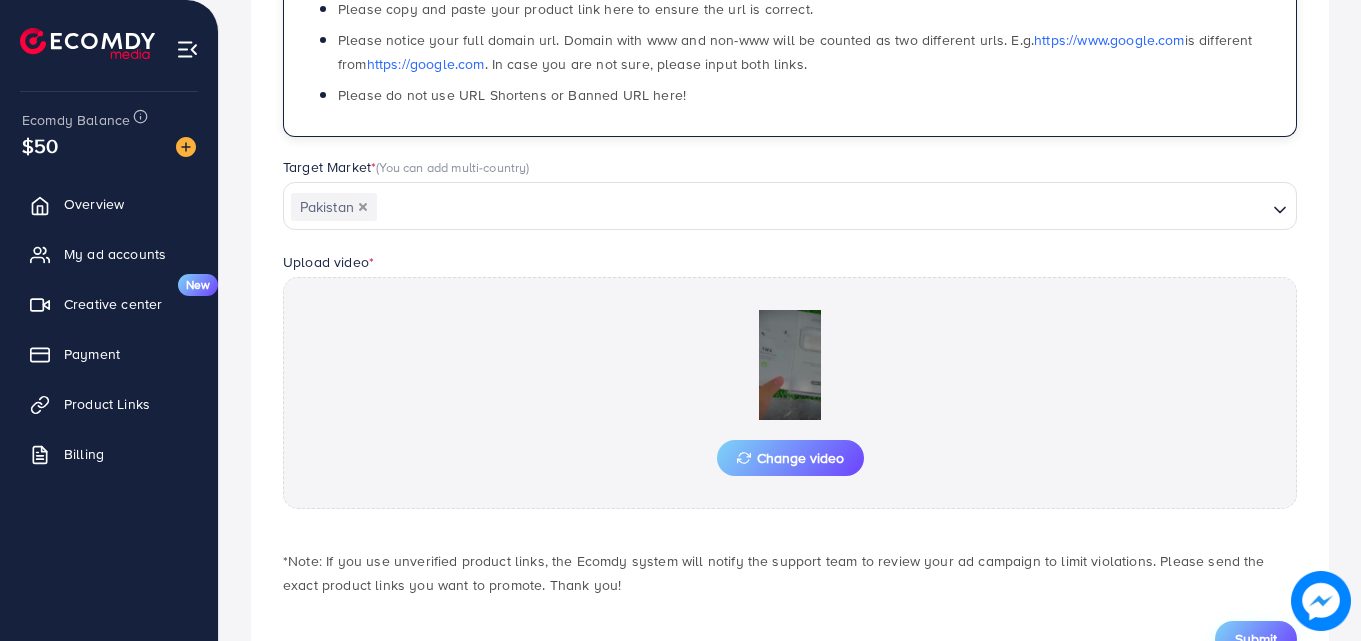 click on "Submit" at bounding box center (1256, 639) 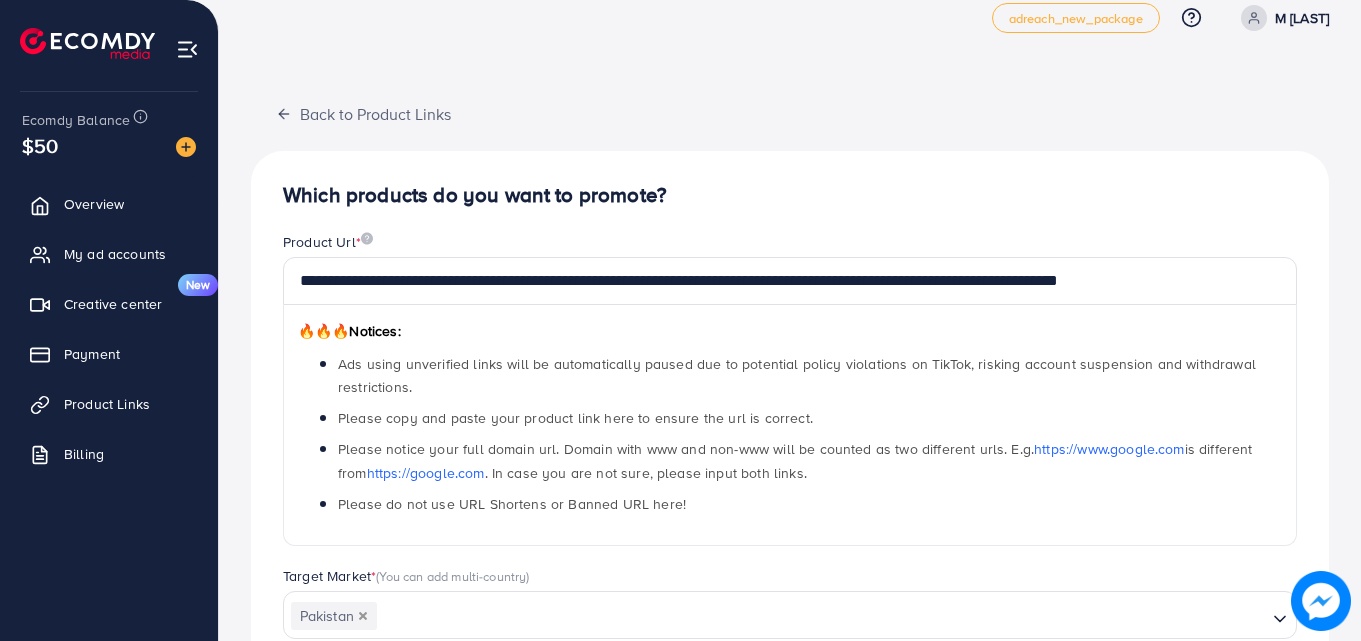 scroll, scrollTop: 0, scrollLeft: 0, axis: both 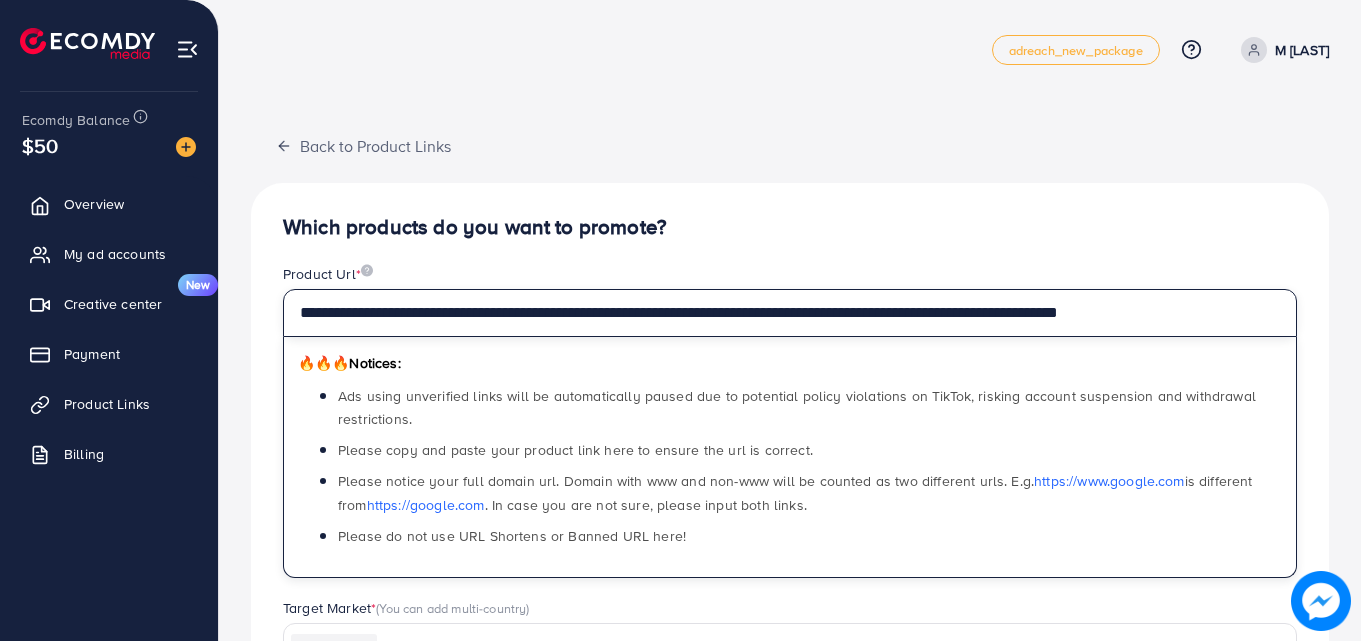 click on "**********" at bounding box center (790, 313) 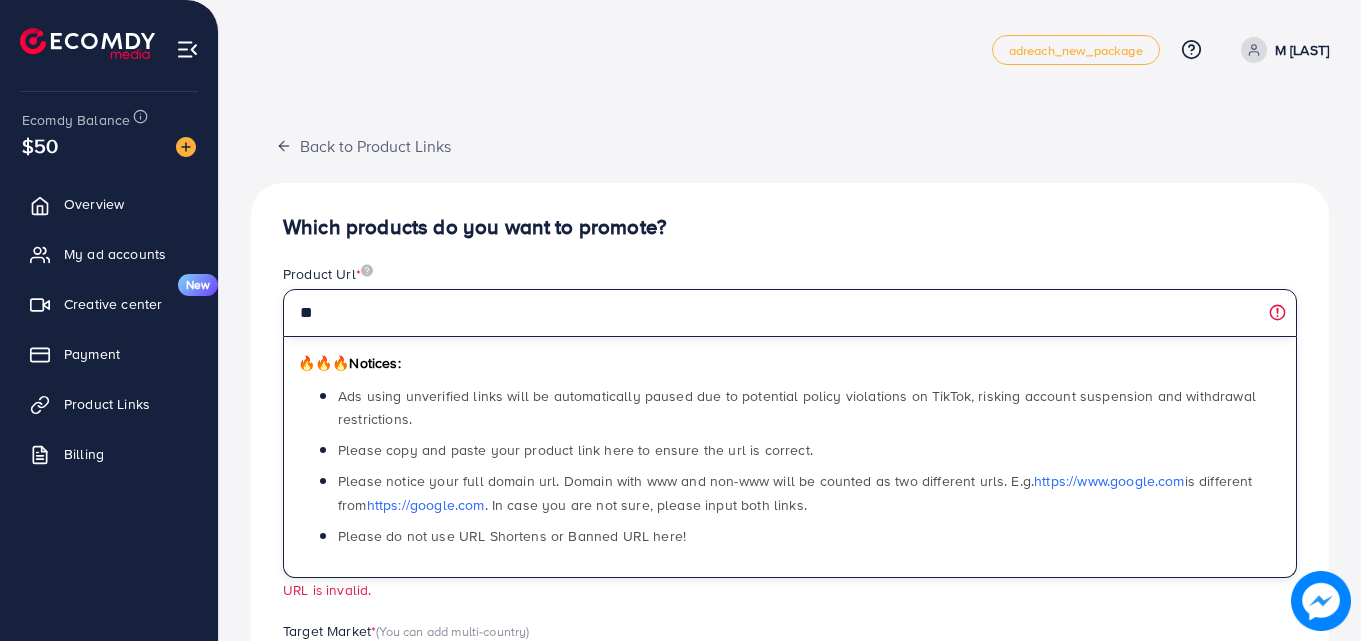 type on "*" 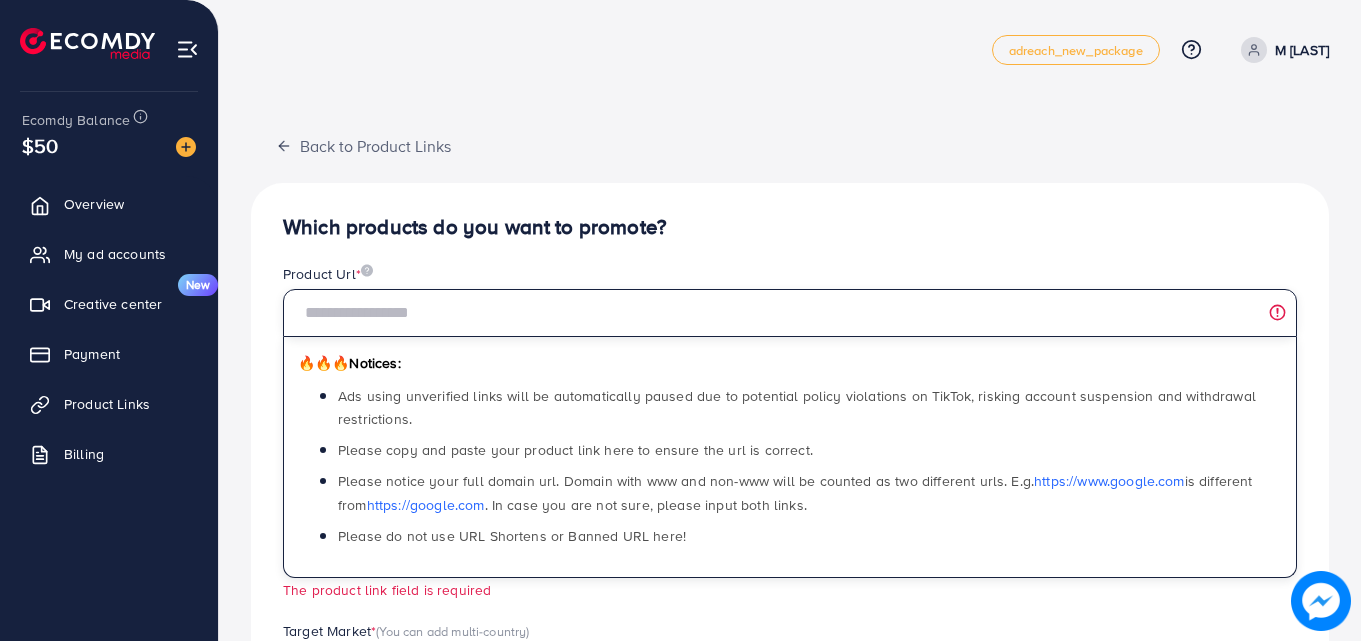 paste on "**********" 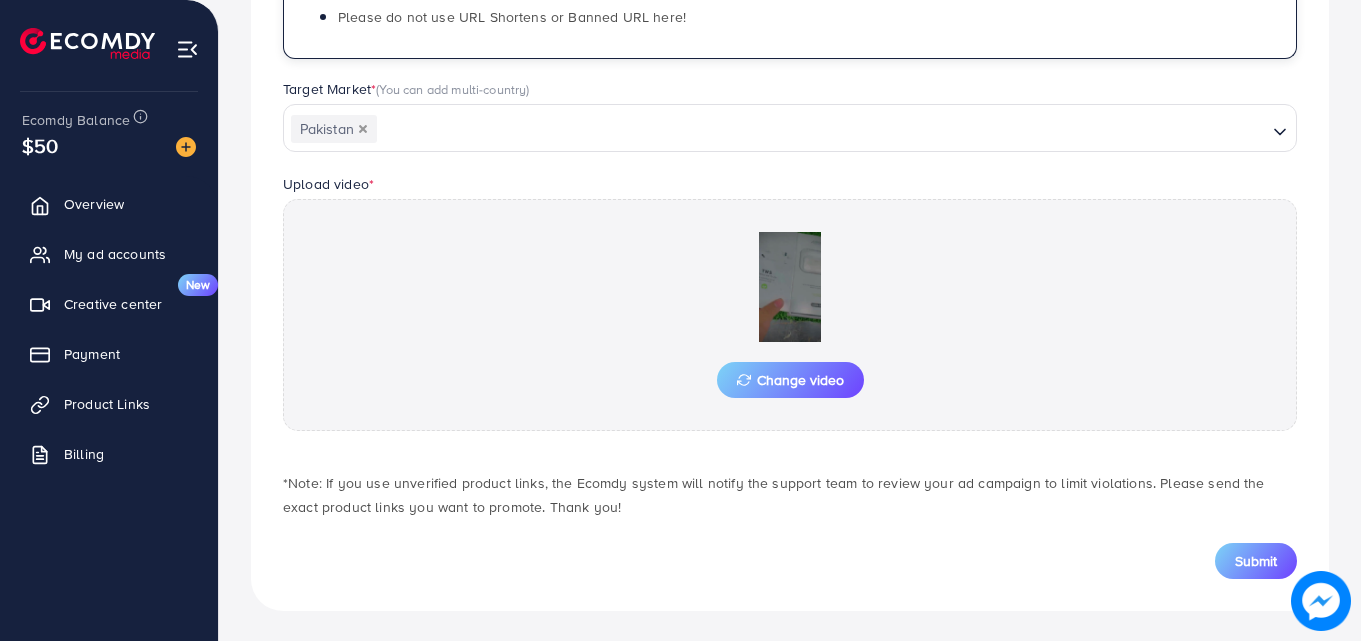 scroll, scrollTop: 521, scrollLeft: 0, axis: vertical 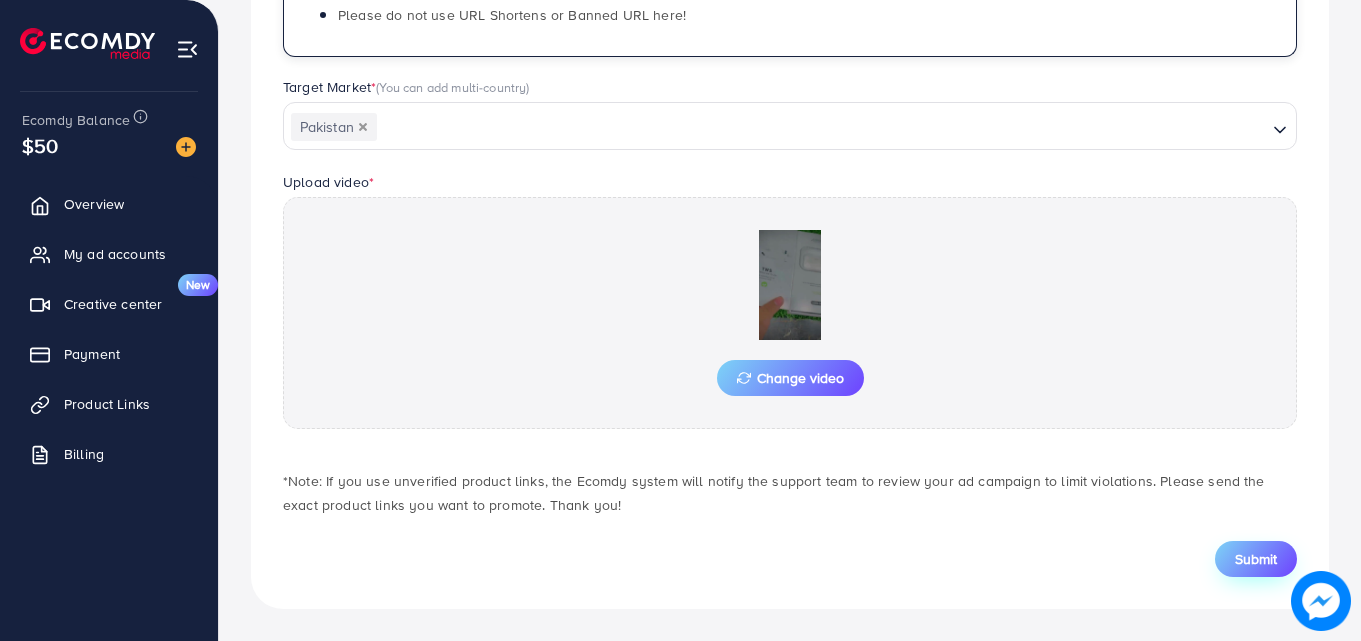 type on "**********" 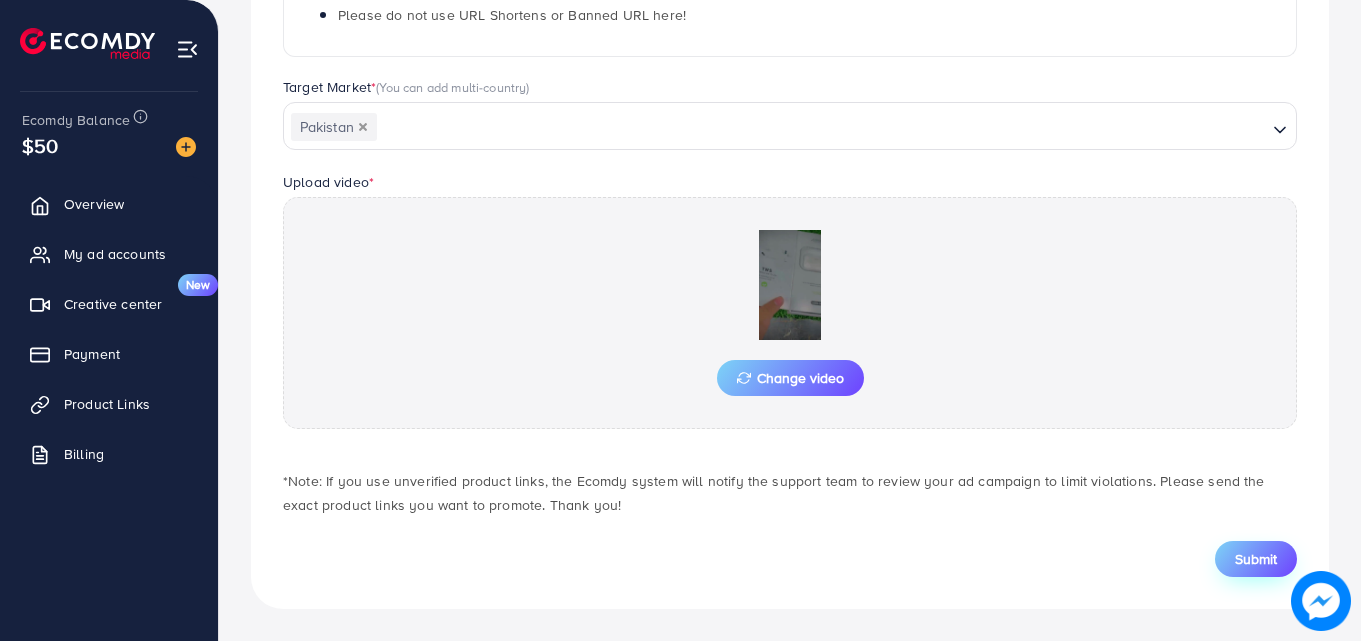 click on "Submit" at bounding box center [1256, 559] 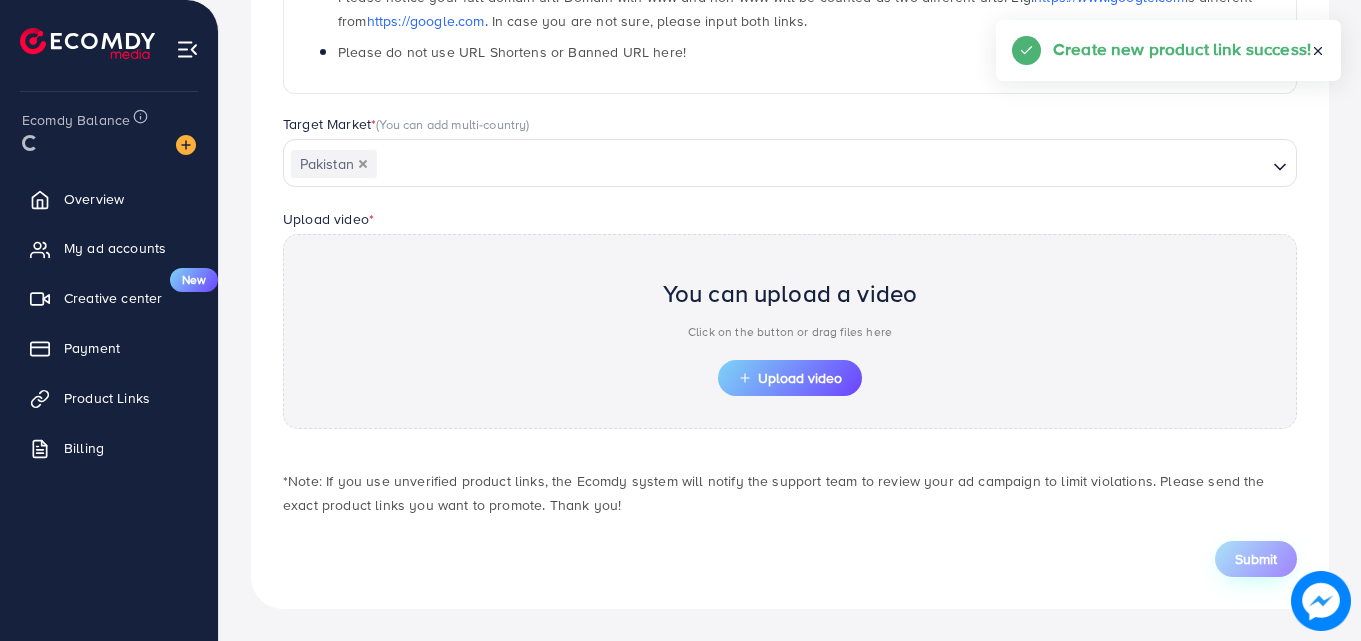 scroll, scrollTop: 484, scrollLeft: 0, axis: vertical 